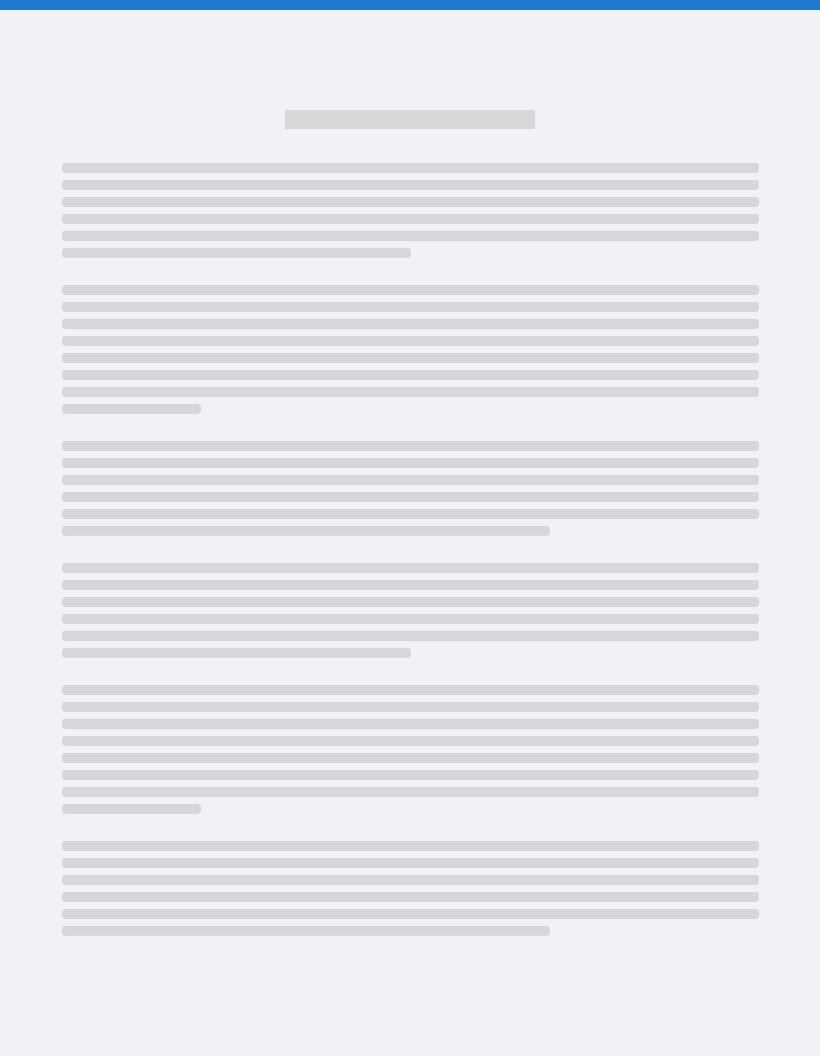 scroll, scrollTop: 0, scrollLeft: 0, axis: both 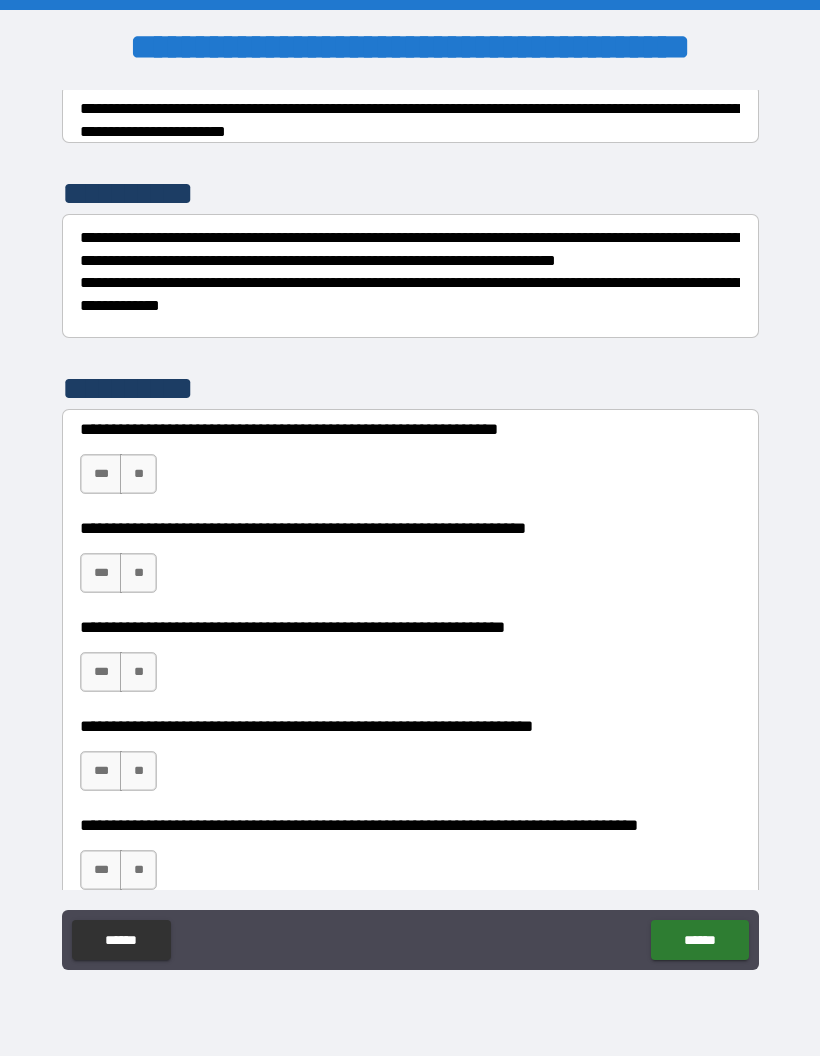 click on "**" at bounding box center (138, 474) 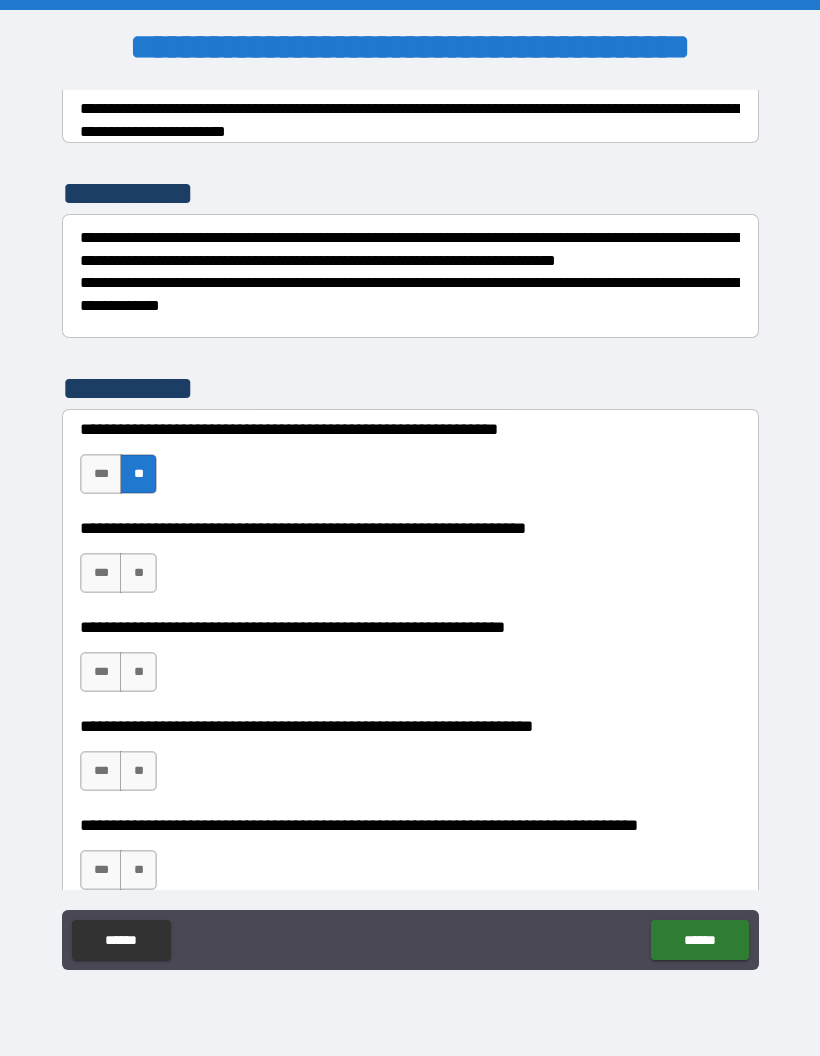 click on "***" at bounding box center (101, 573) 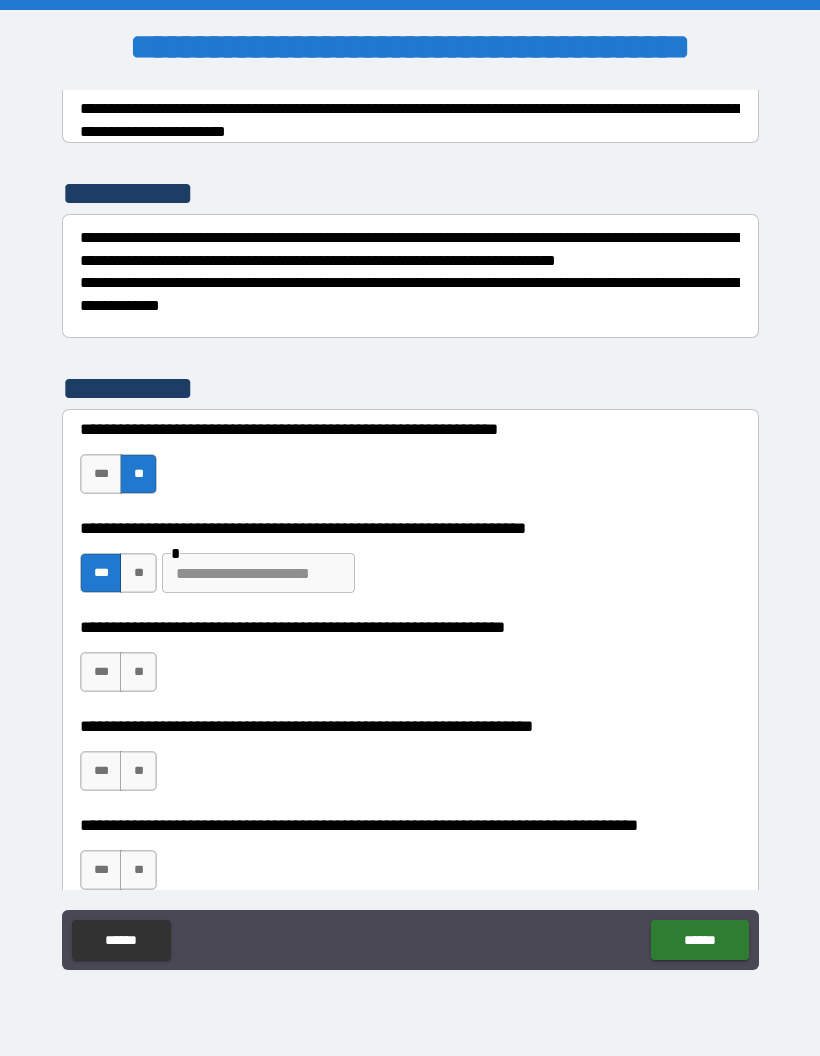 click on "**" at bounding box center (138, 672) 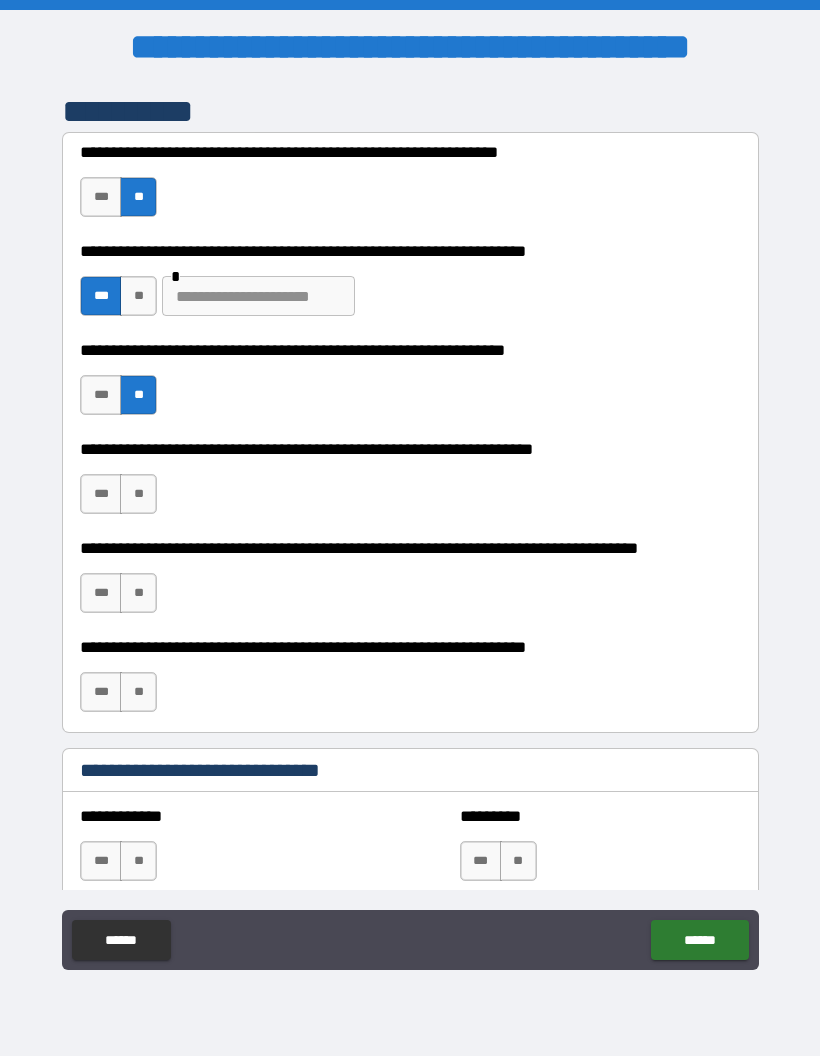 scroll, scrollTop: 598, scrollLeft: 0, axis: vertical 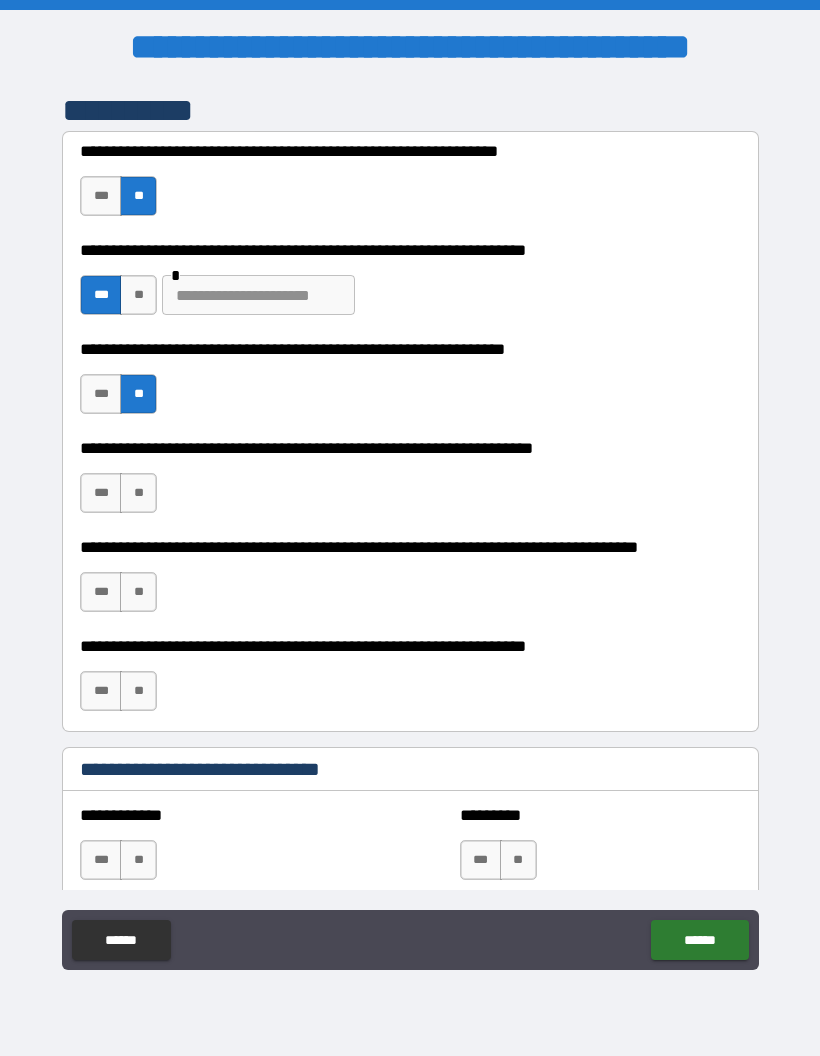 click on "**" at bounding box center [138, 493] 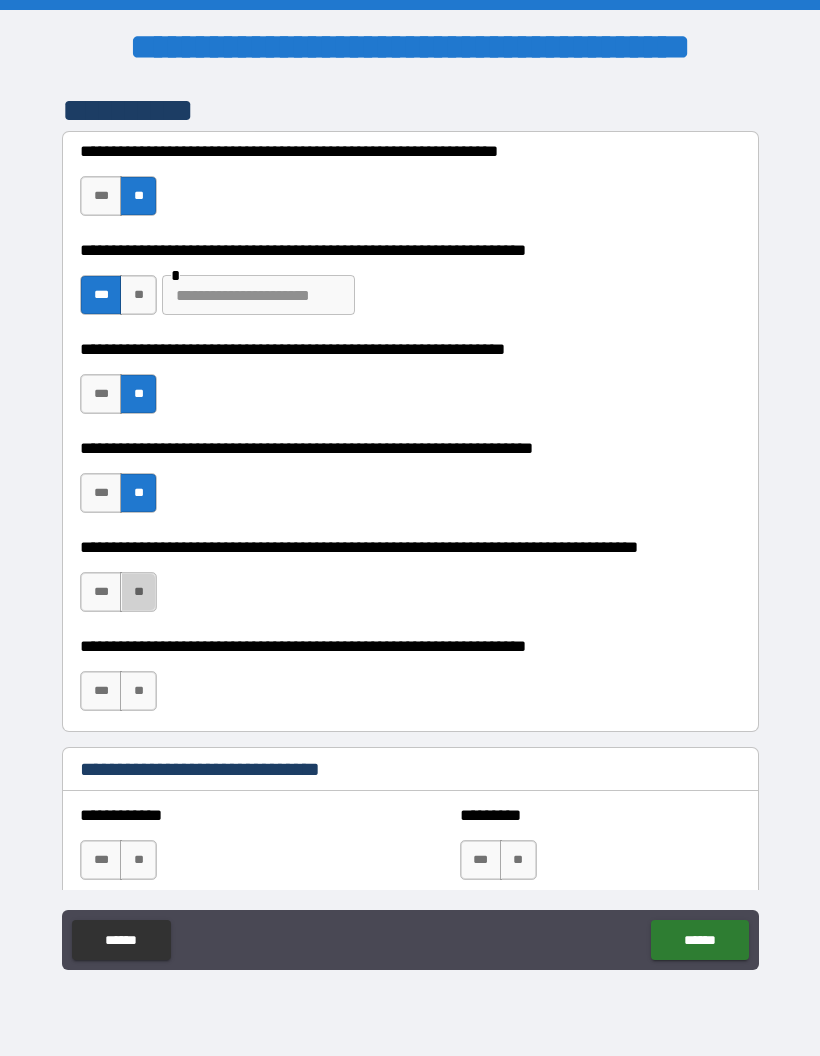 click on "**" at bounding box center (138, 592) 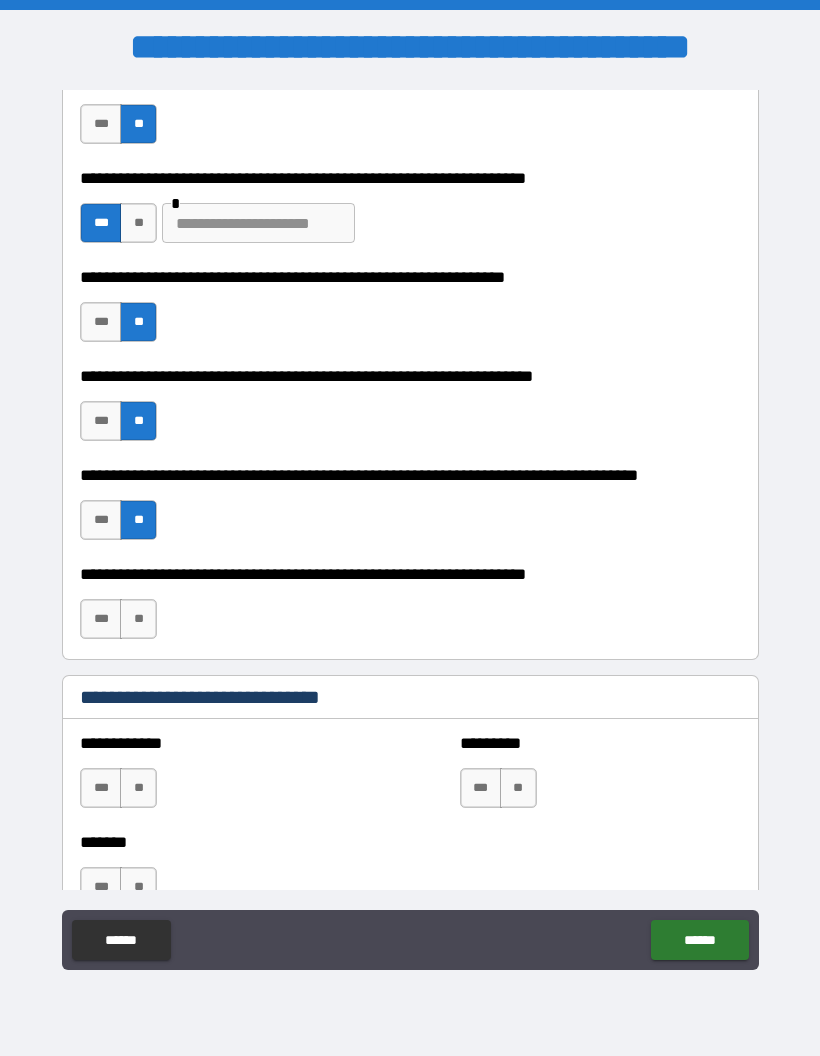 scroll, scrollTop: 695, scrollLeft: 0, axis: vertical 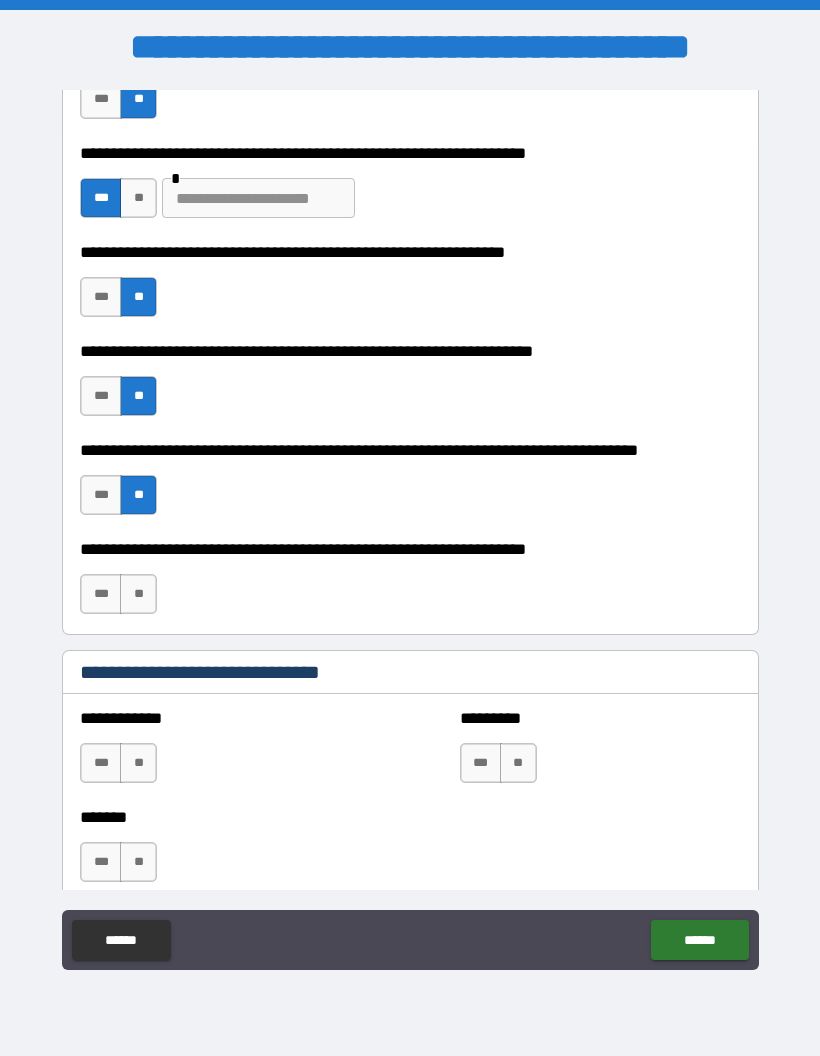 click on "**" at bounding box center [138, 594] 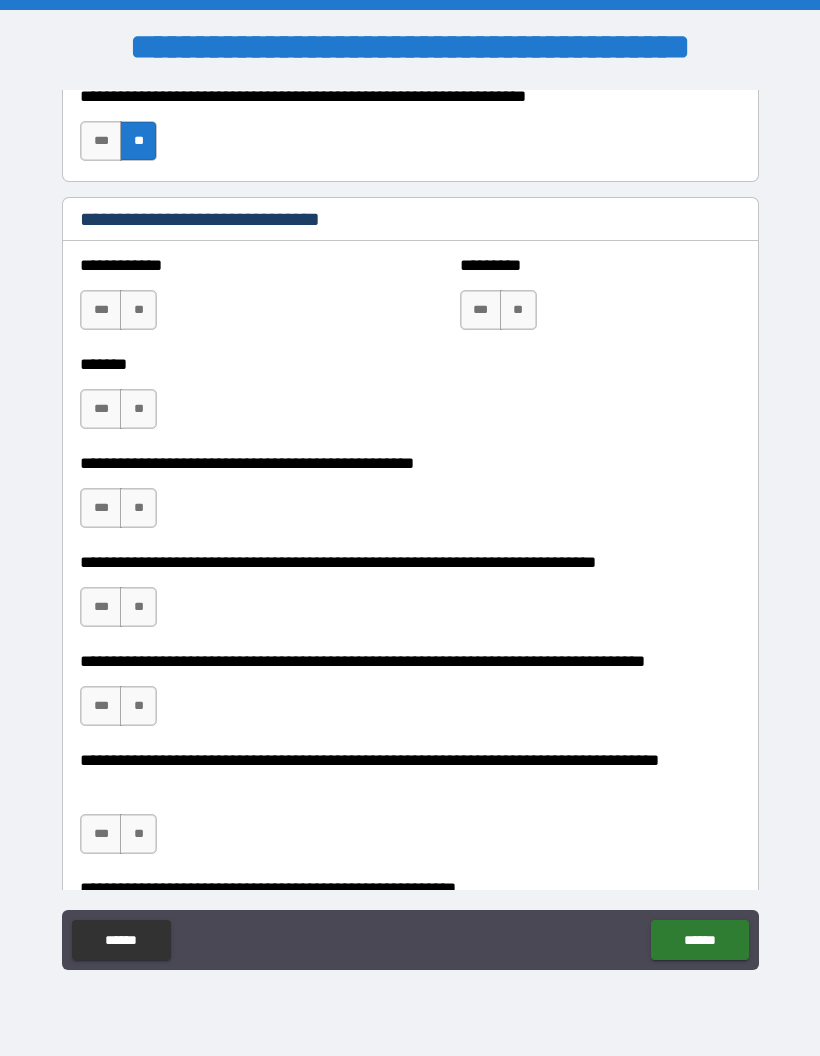 scroll, scrollTop: 1149, scrollLeft: 0, axis: vertical 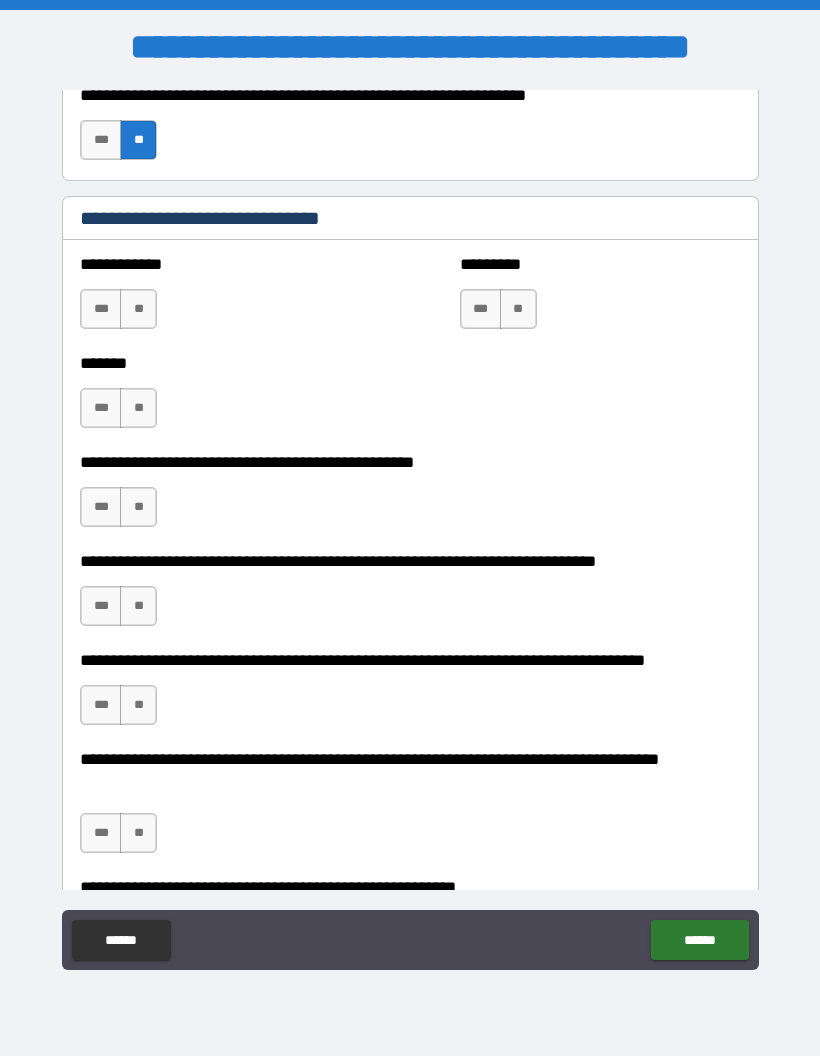 click on "**" at bounding box center (138, 309) 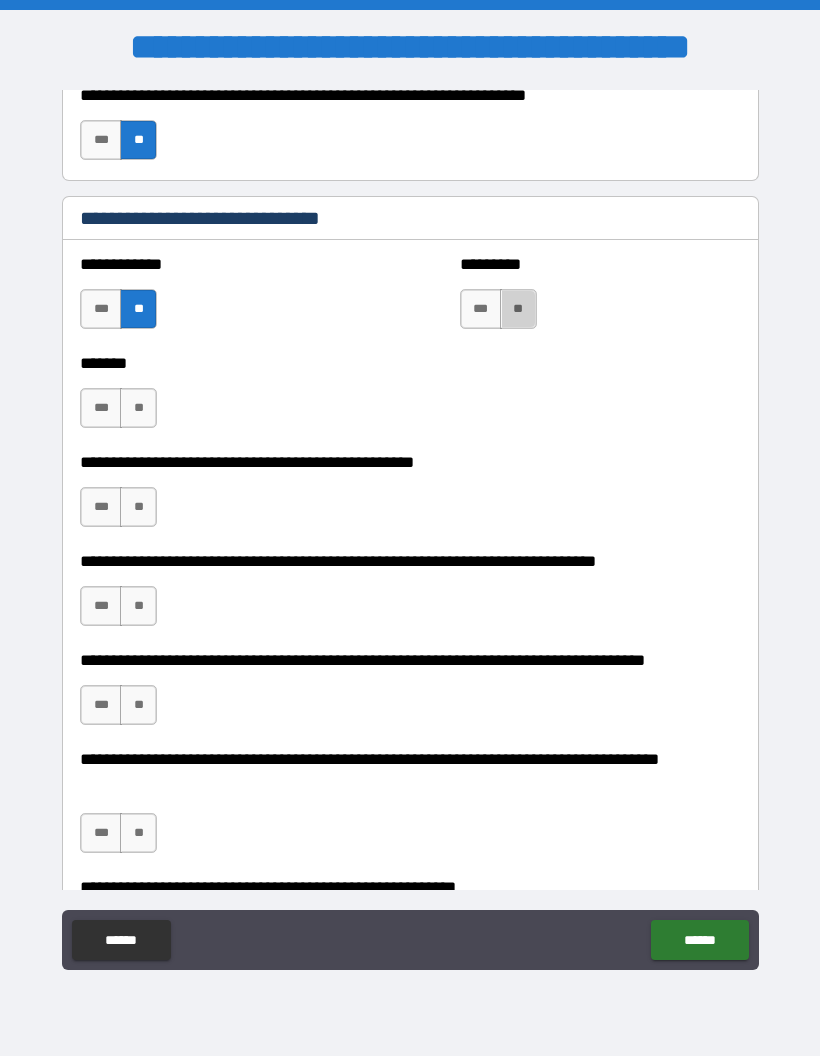 click on "**" at bounding box center (518, 309) 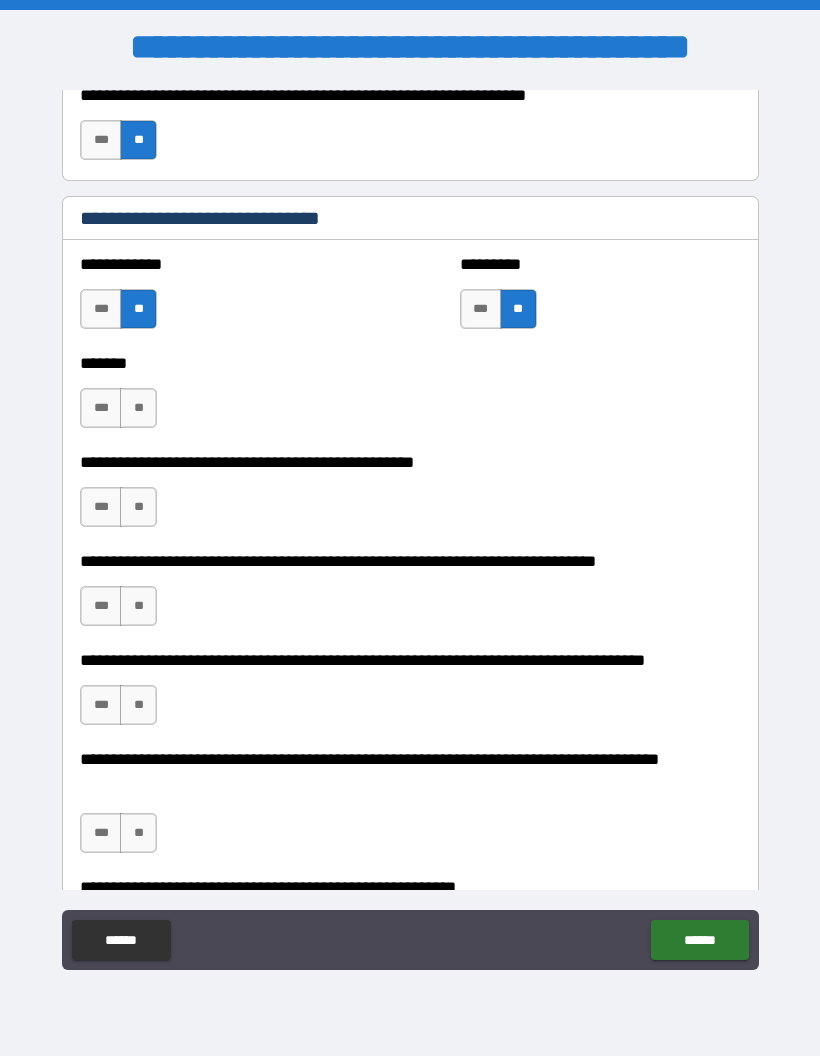 click on "**" at bounding box center [138, 408] 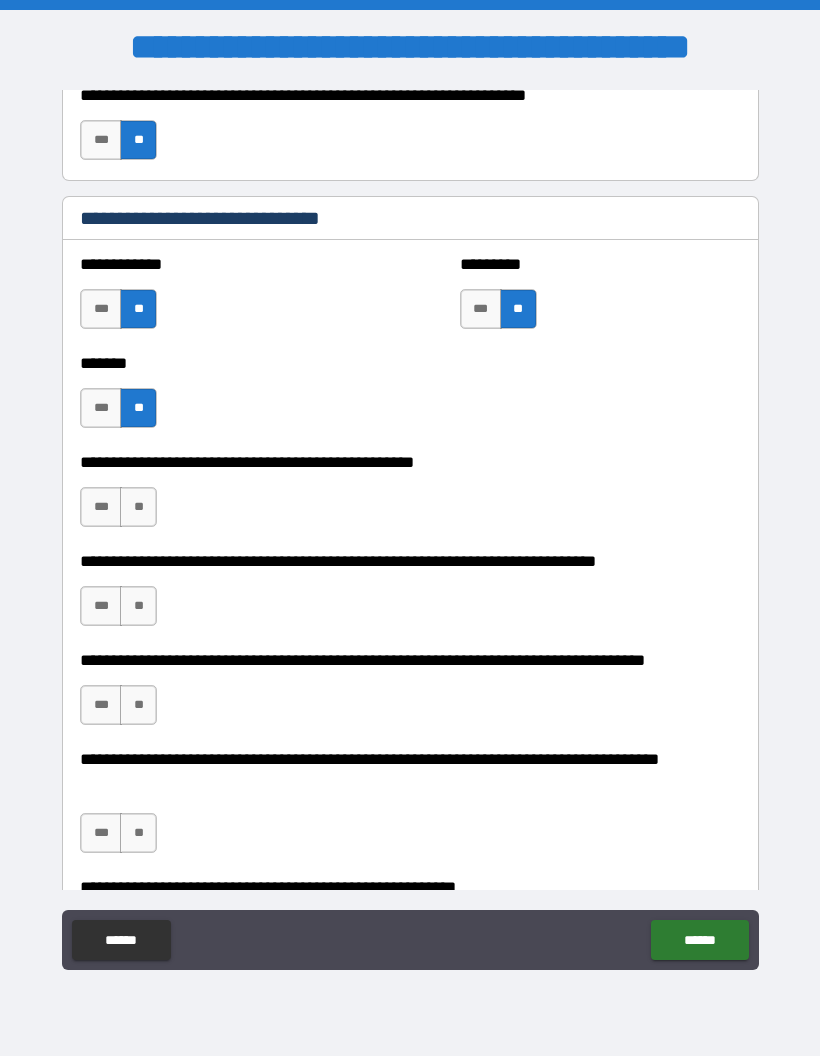 click on "**" at bounding box center [138, 507] 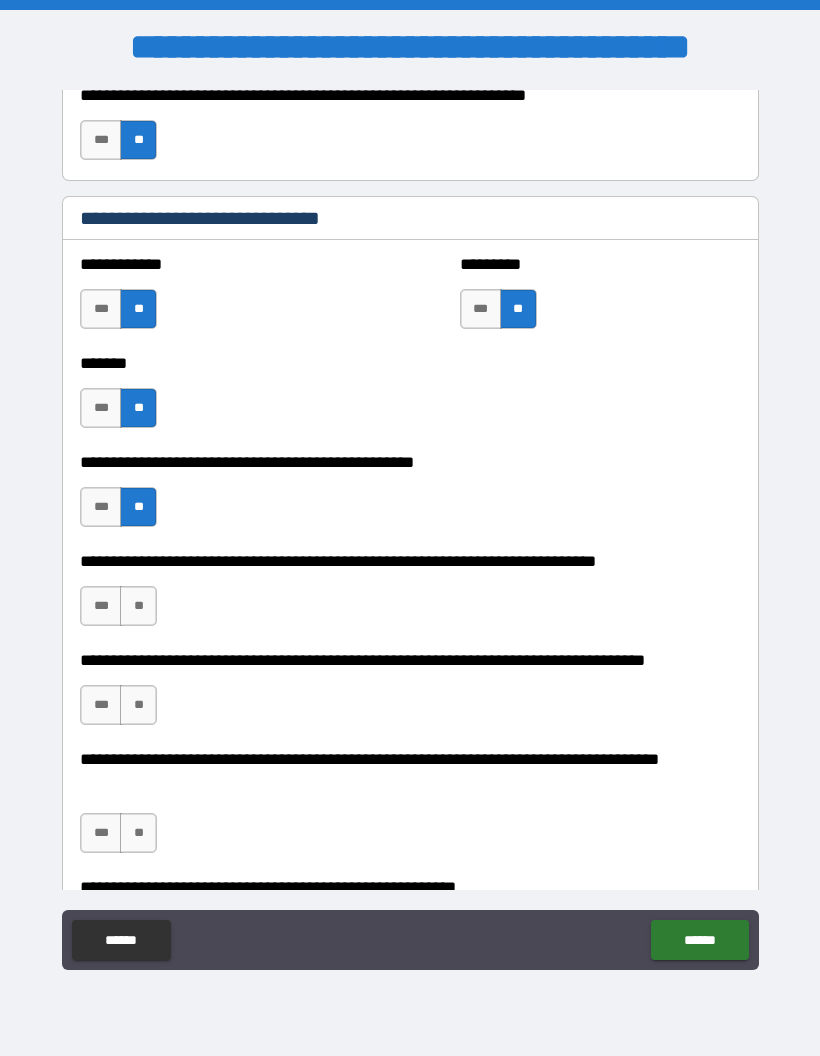 click on "**" at bounding box center (138, 606) 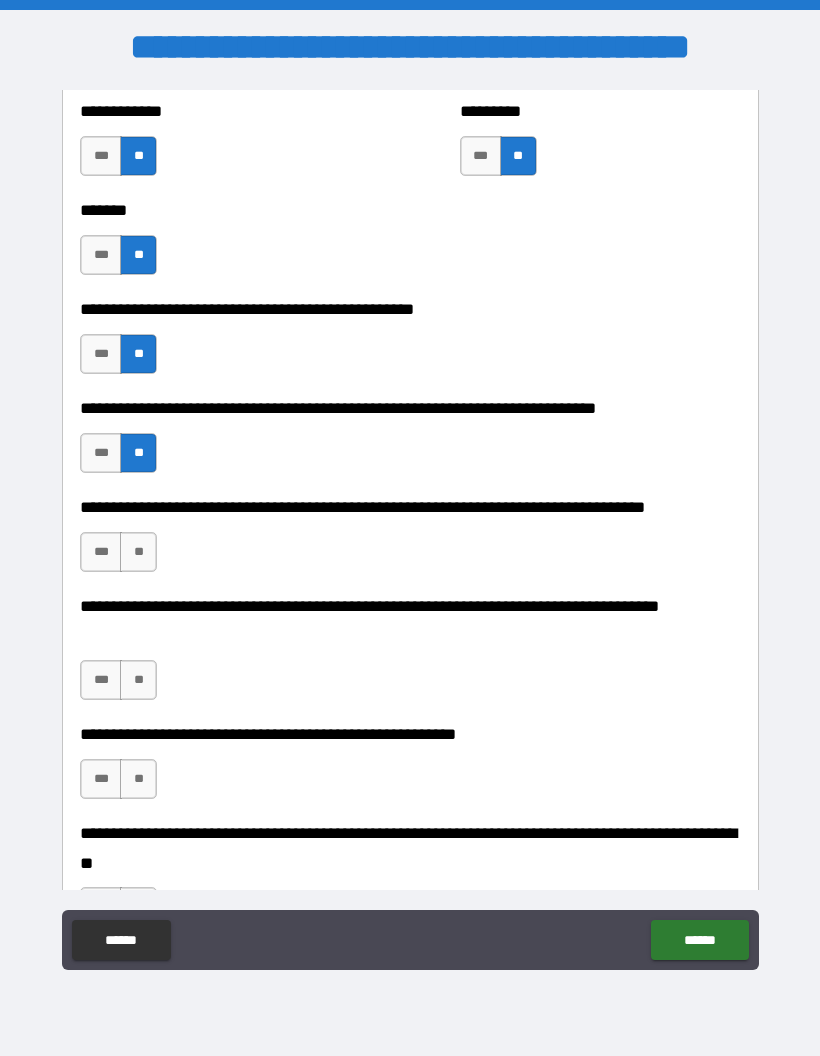 scroll, scrollTop: 1306, scrollLeft: 0, axis: vertical 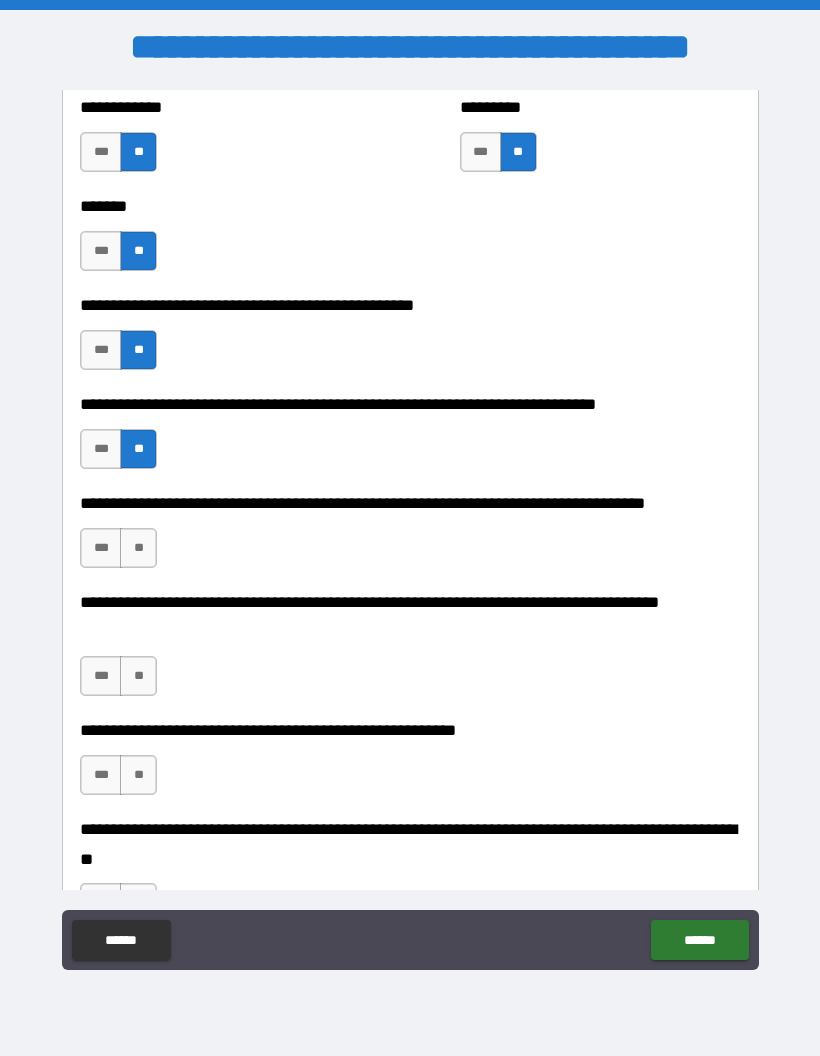 click on "**" at bounding box center [138, 548] 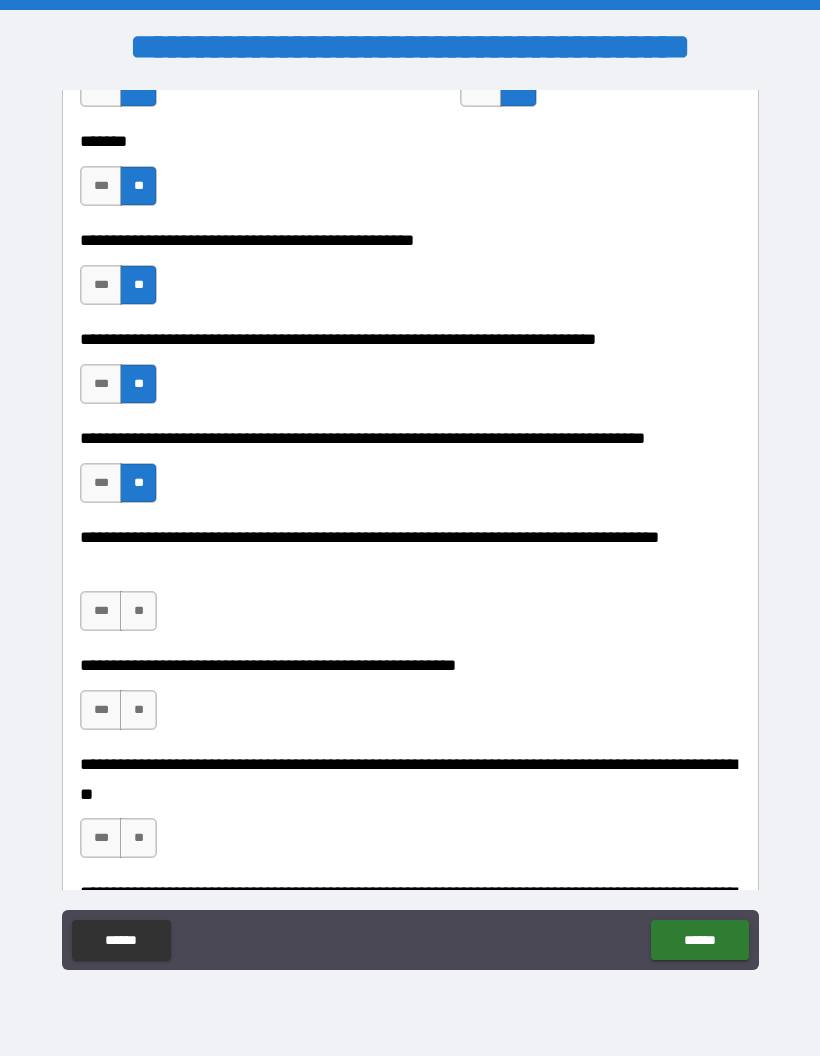 scroll, scrollTop: 1393, scrollLeft: 0, axis: vertical 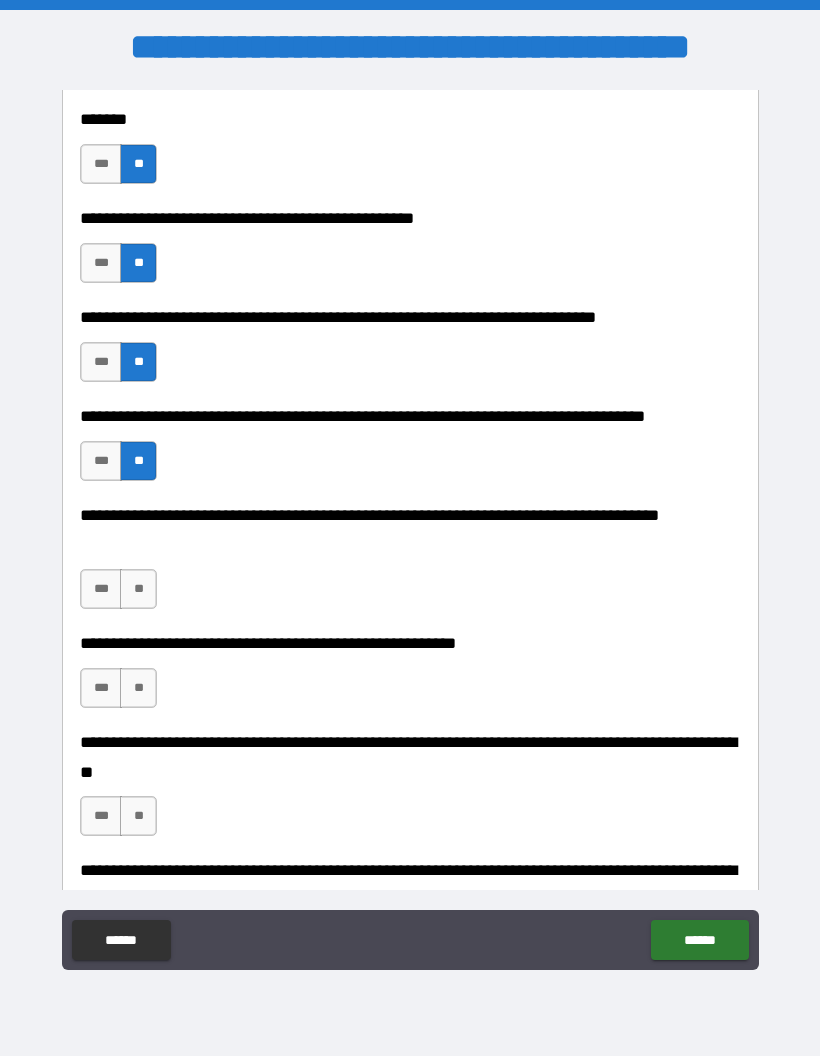 click on "**" at bounding box center (138, 589) 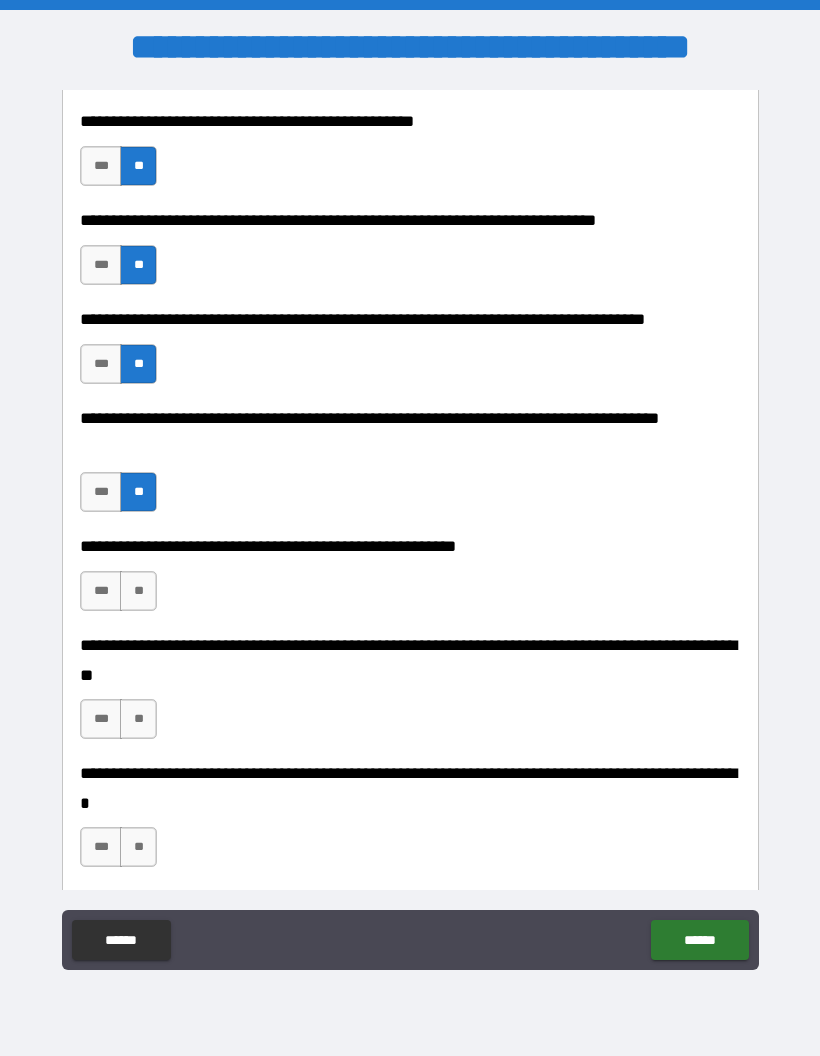scroll, scrollTop: 1502, scrollLeft: 0, axis: vertical 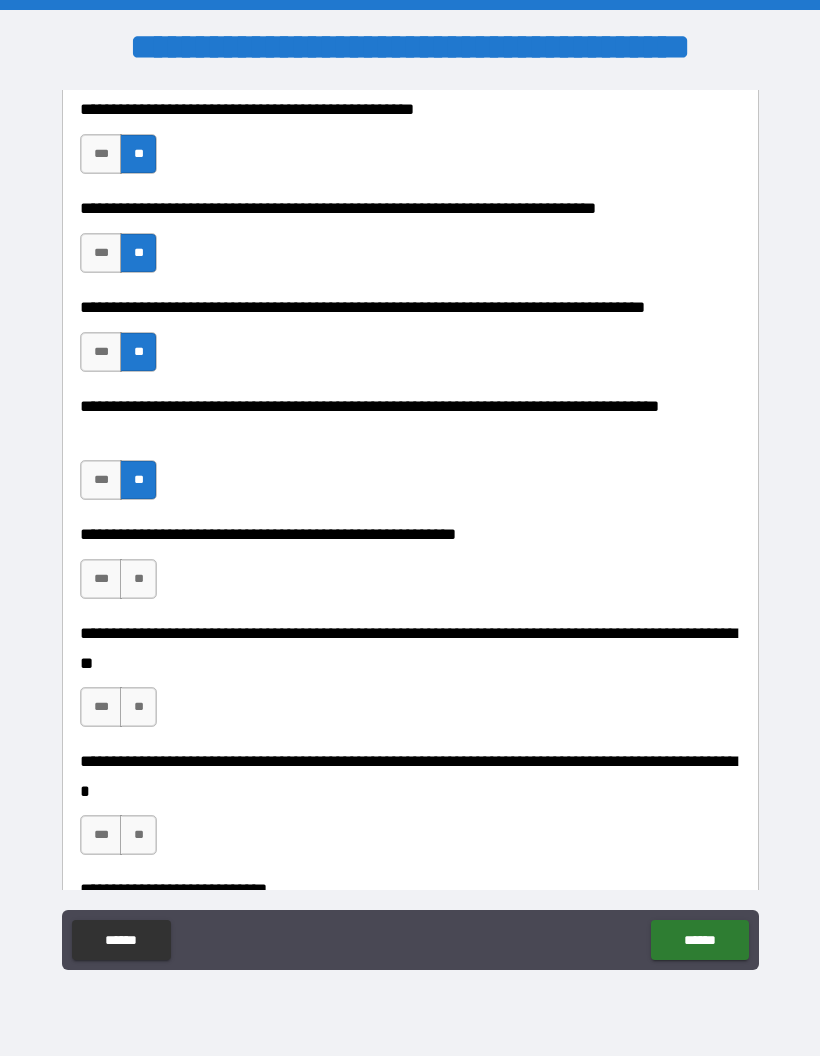 click on "**" at bounding box center (138, 579) 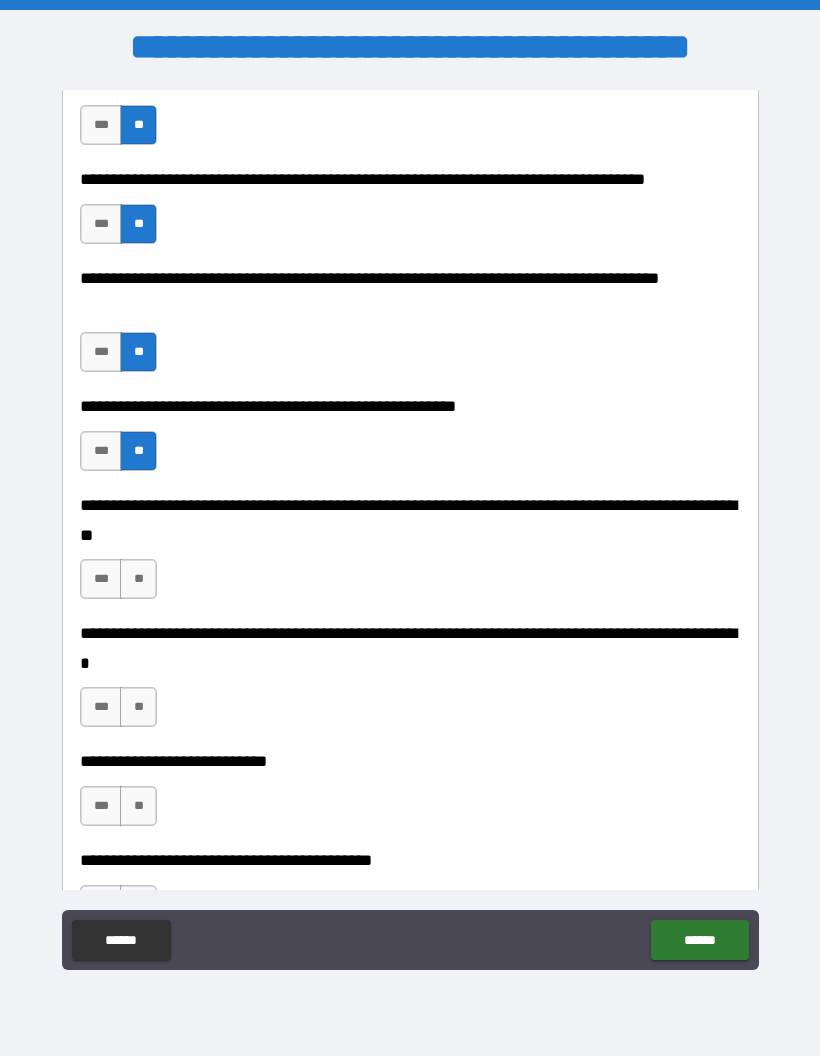 scroll, scrollTop: 1632, scrollLeft: 0, axis: vertical 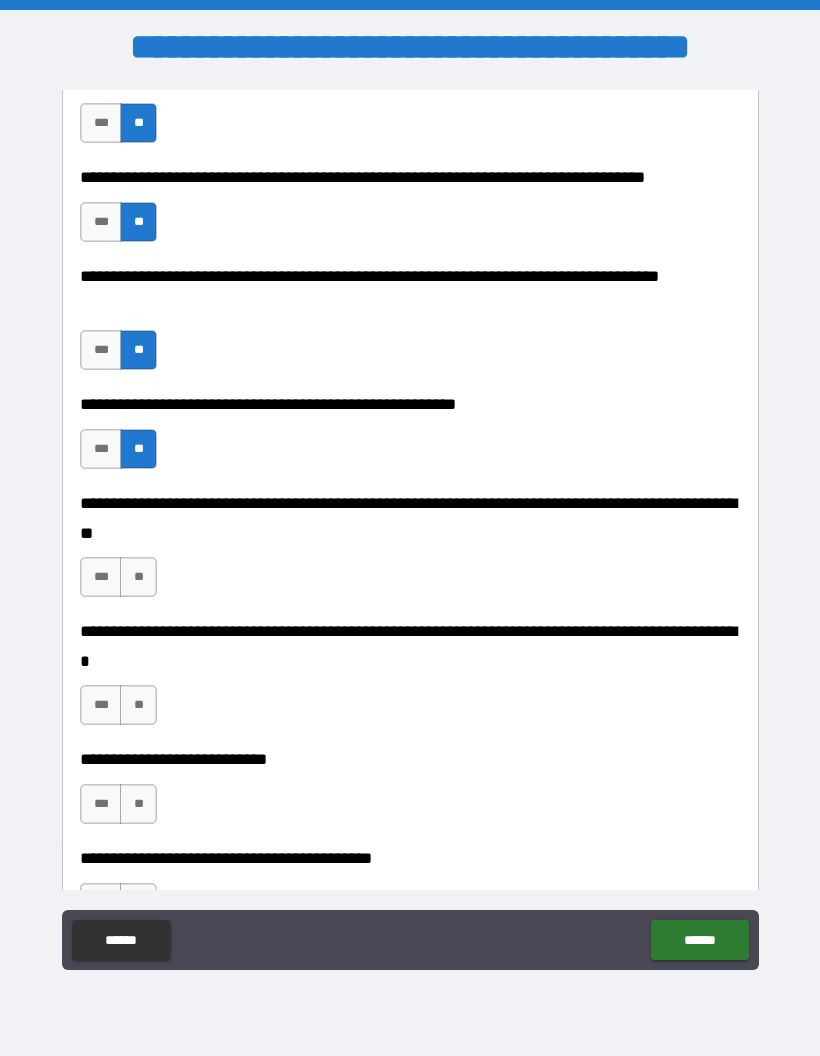click on "**" at bounding box center (138, 577) 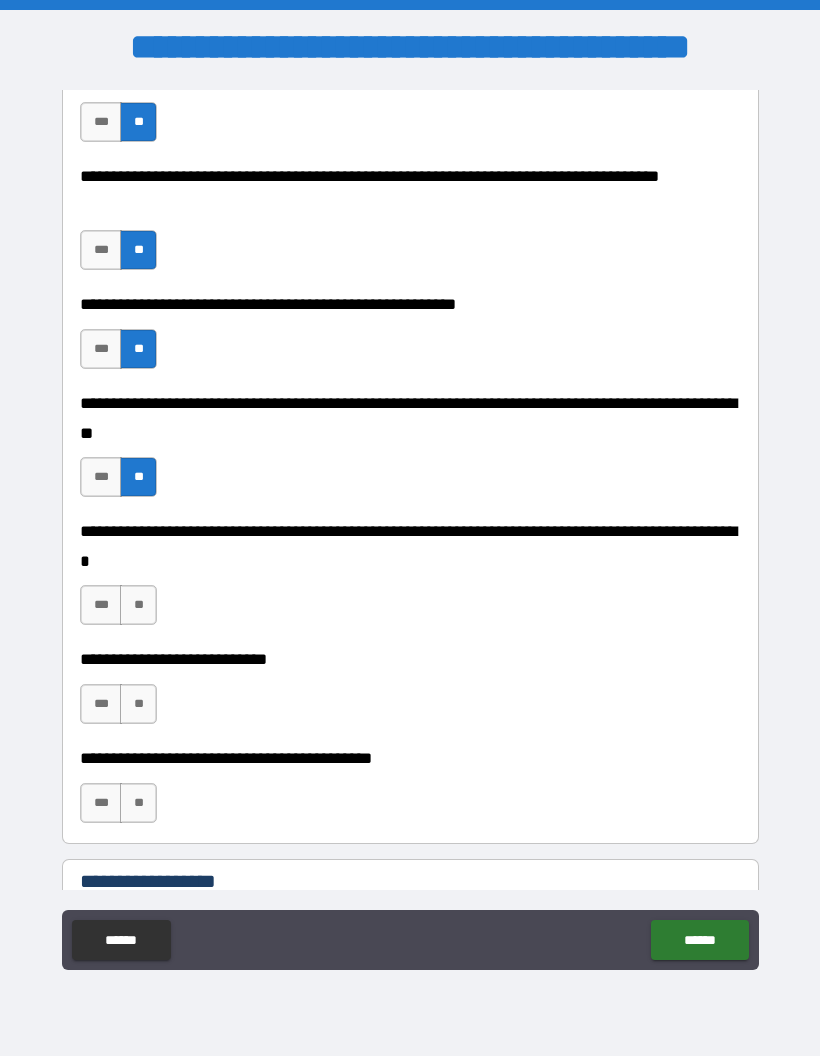 scroll, scrollTop: 1740, scrollLeft: 0, axis: vertical 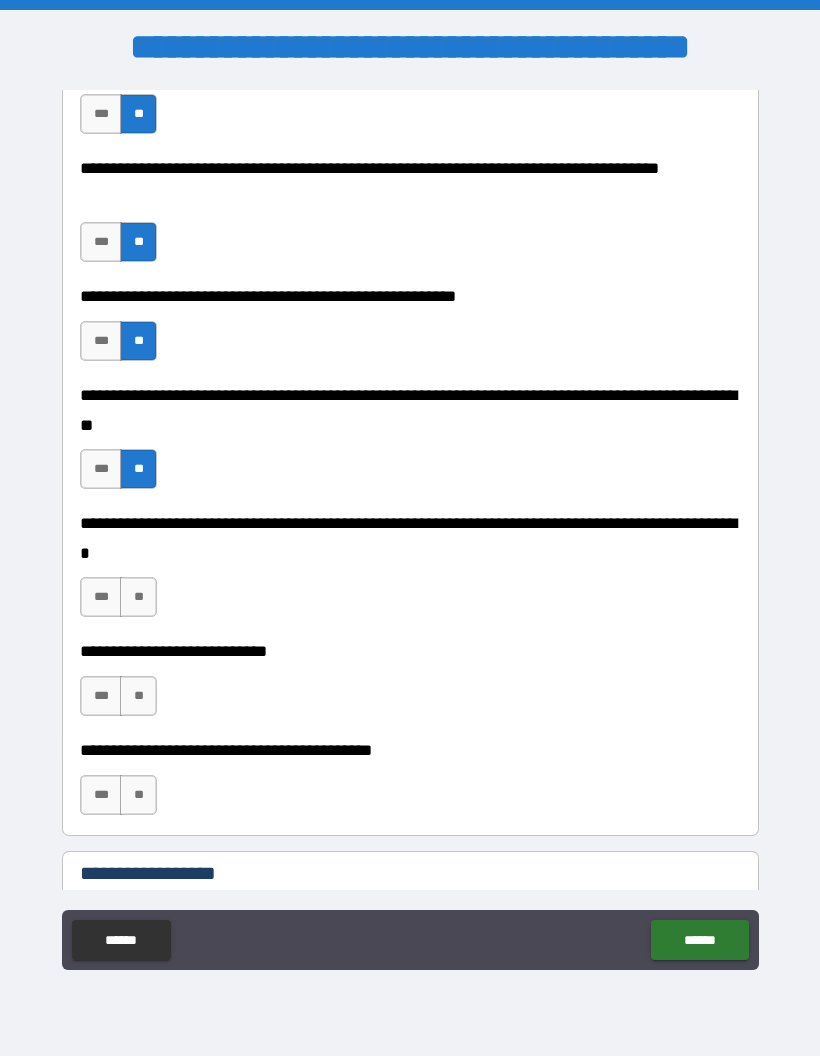 click on "***" at bounding box center [101, 597] 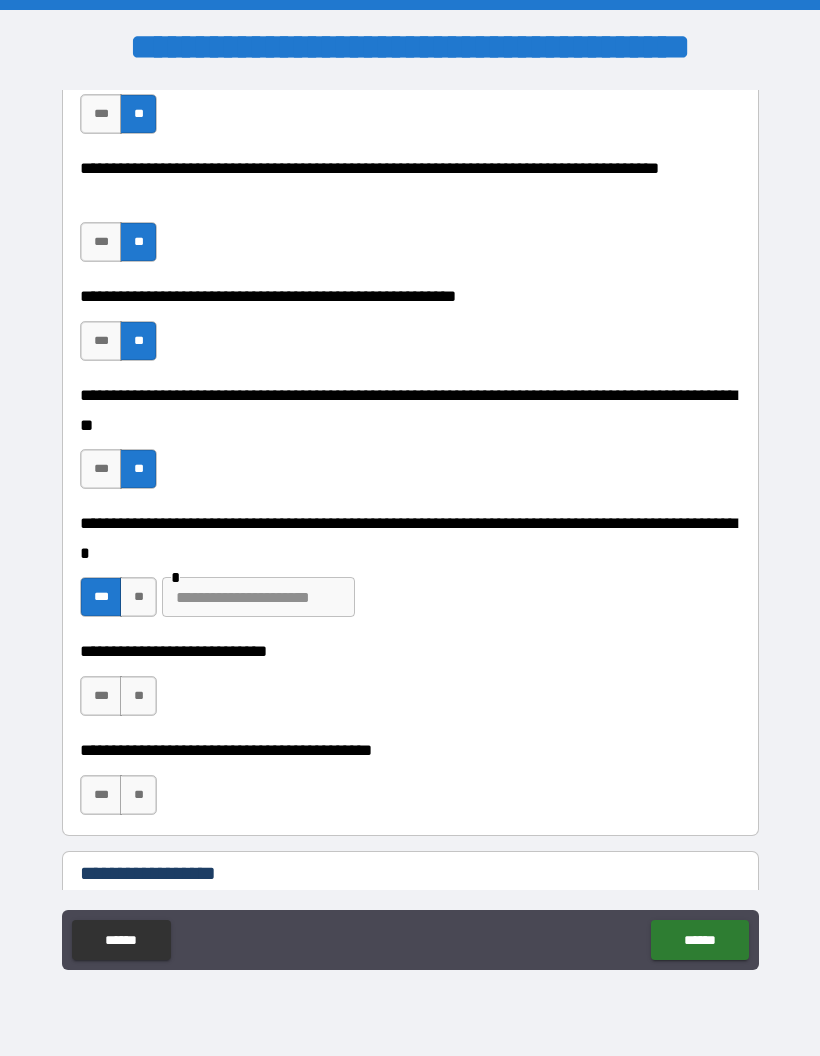 click at bounding box center [258, 597] 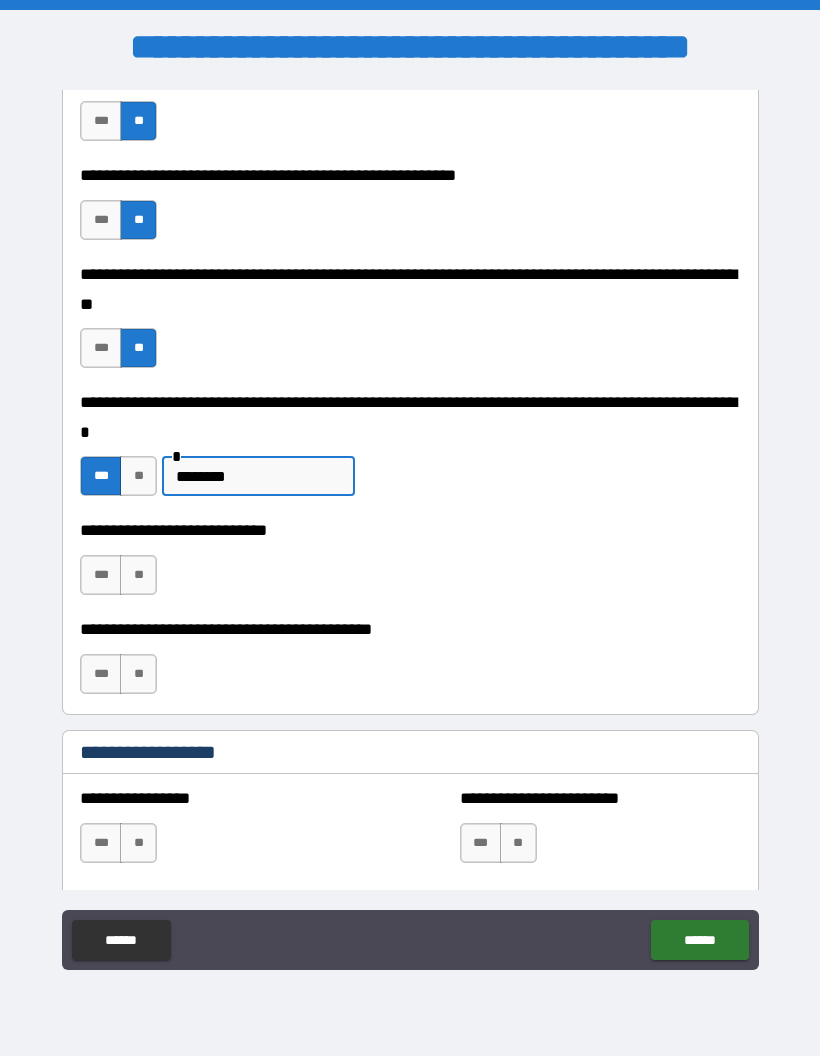 scroll, scrollTop: 1862, scrollLeft: 0, axis: vertical 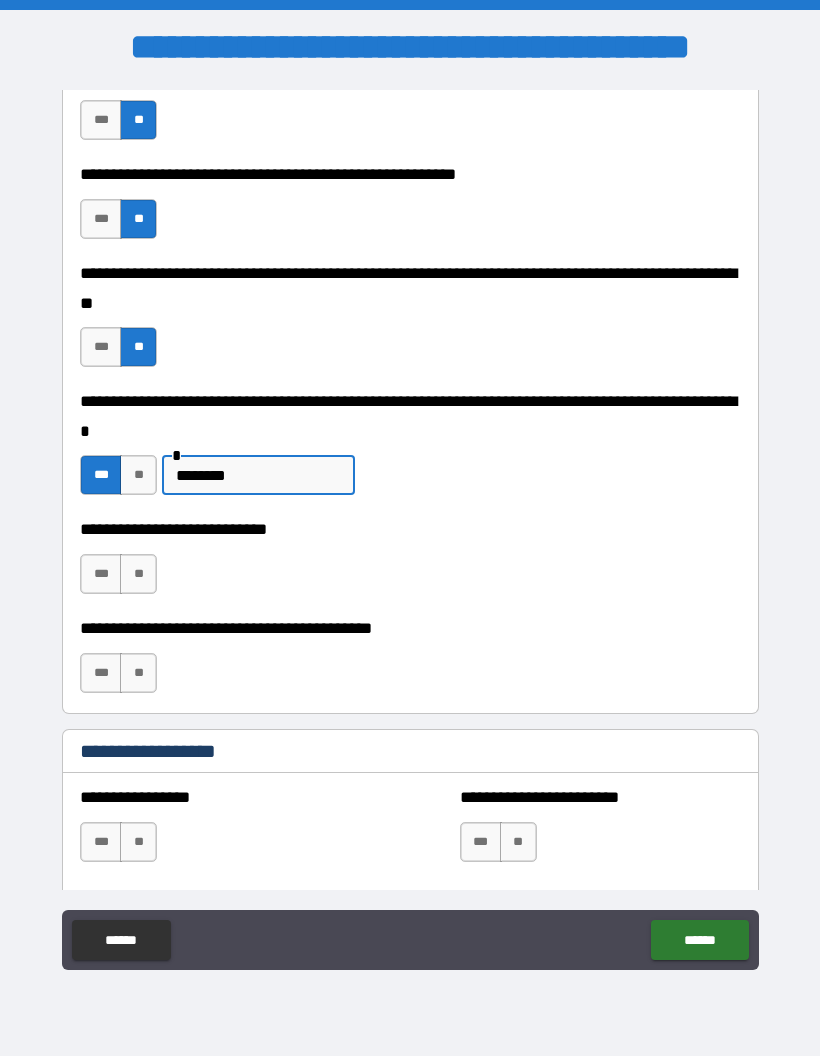 type on "********" 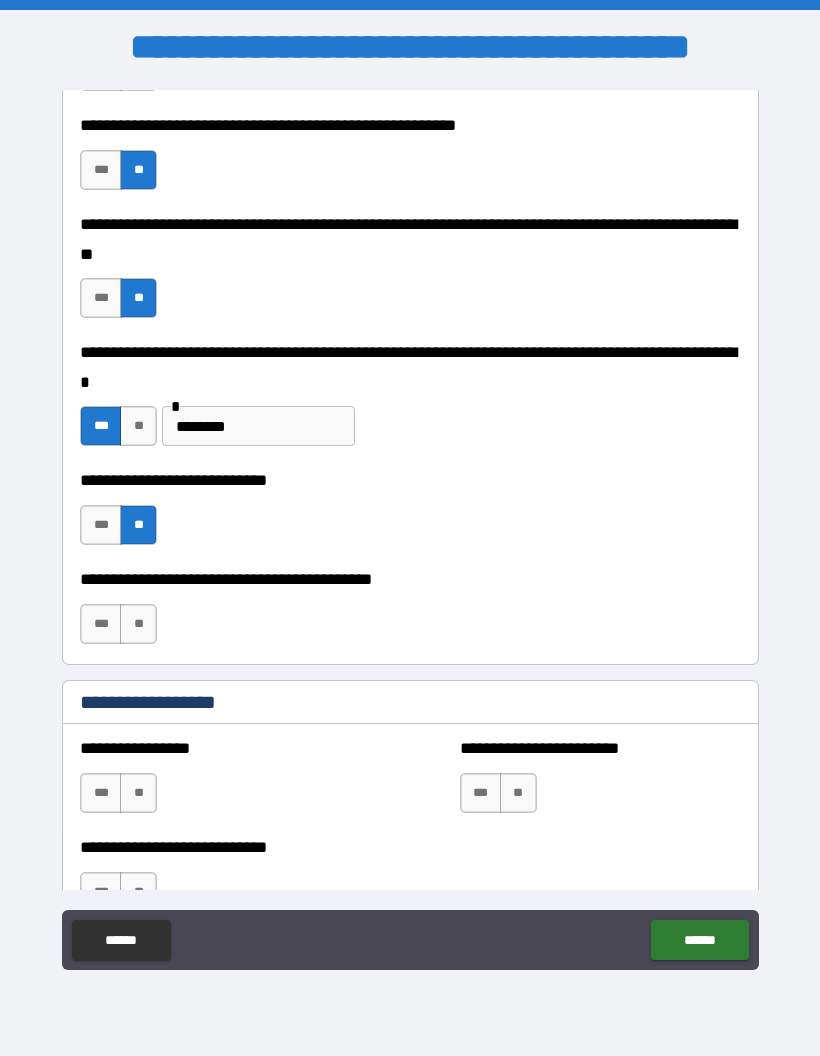 scroll, scrollTop: 1934, scrollLeft: 0, axis: vertical 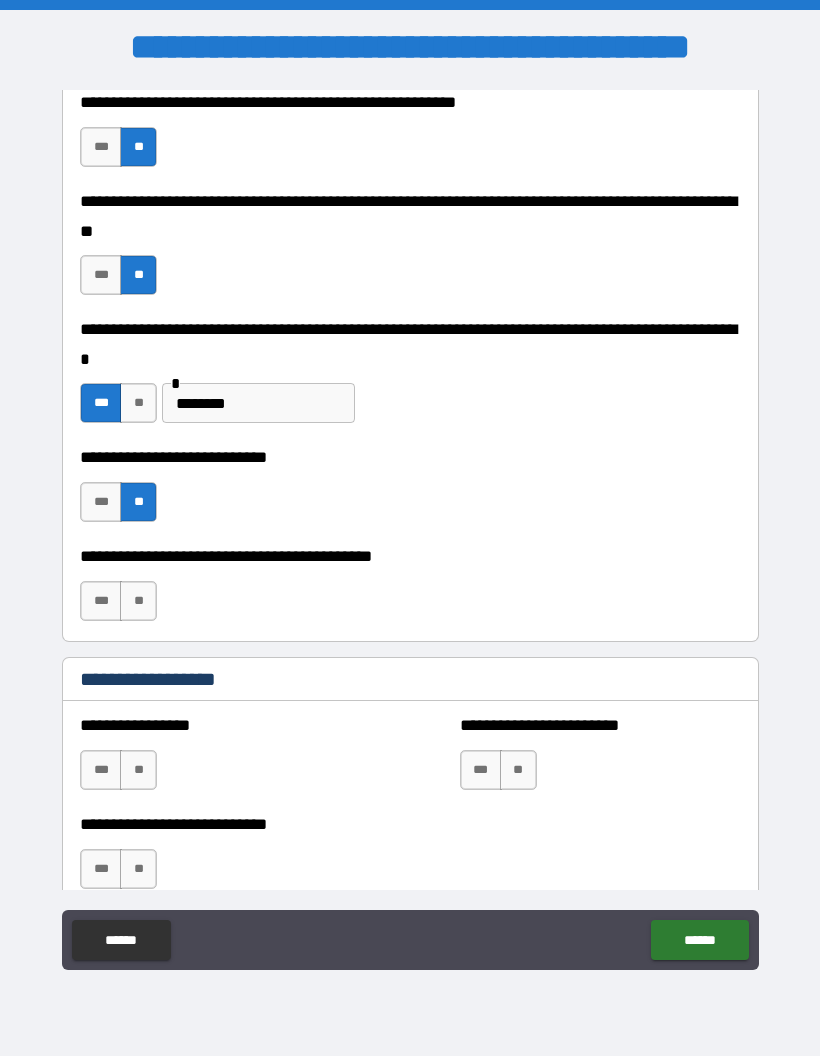 click on "**" at bounding box center (138, 601) 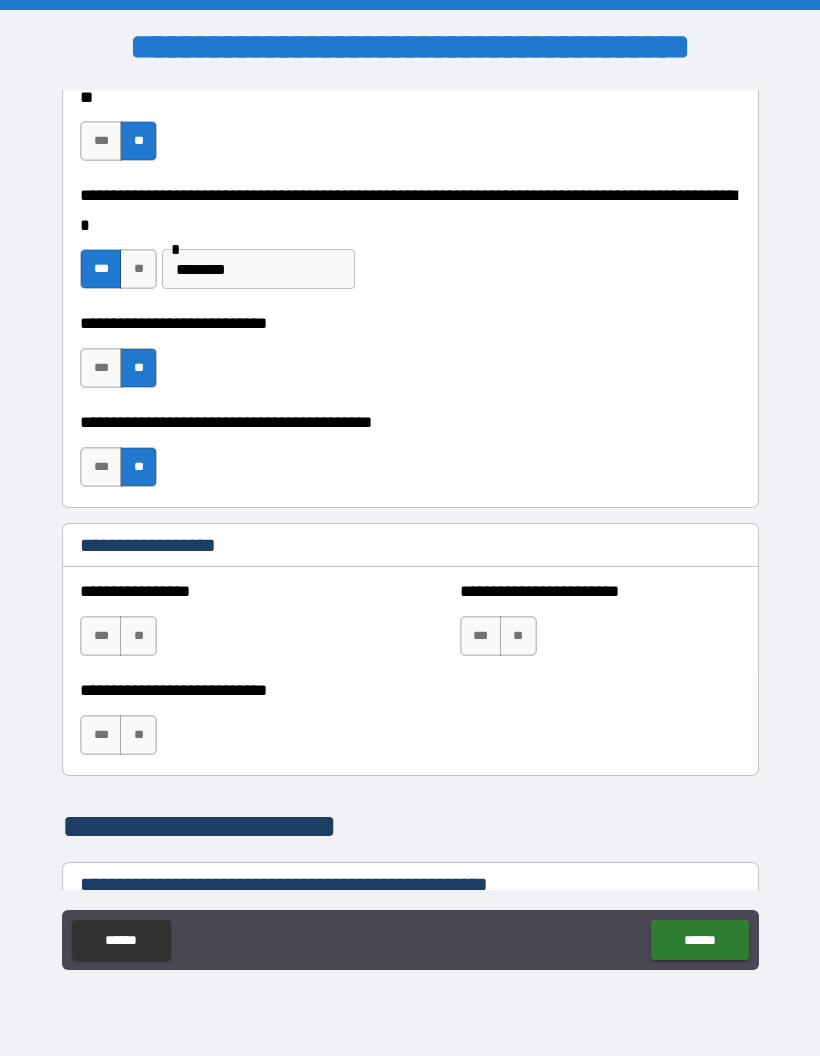 scroll, scrollTop: 2071, scrollLeft: 0, axis: vertical 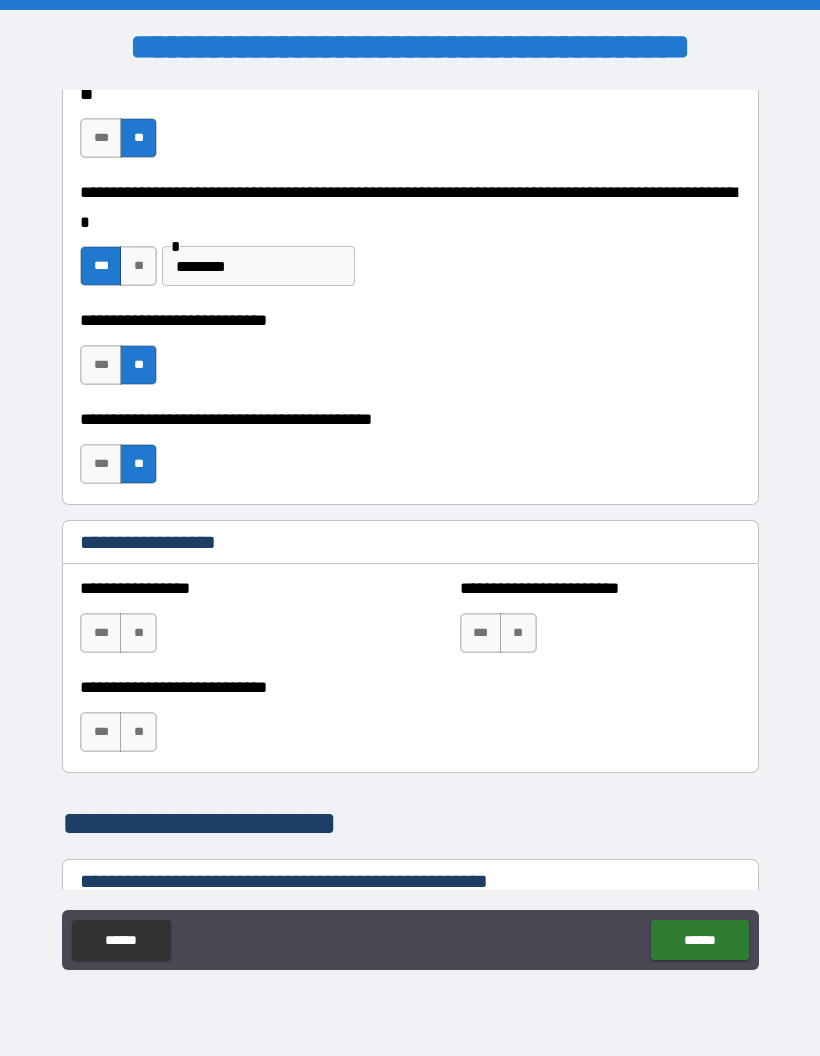 click on "**" at bounding box center [138, 633] 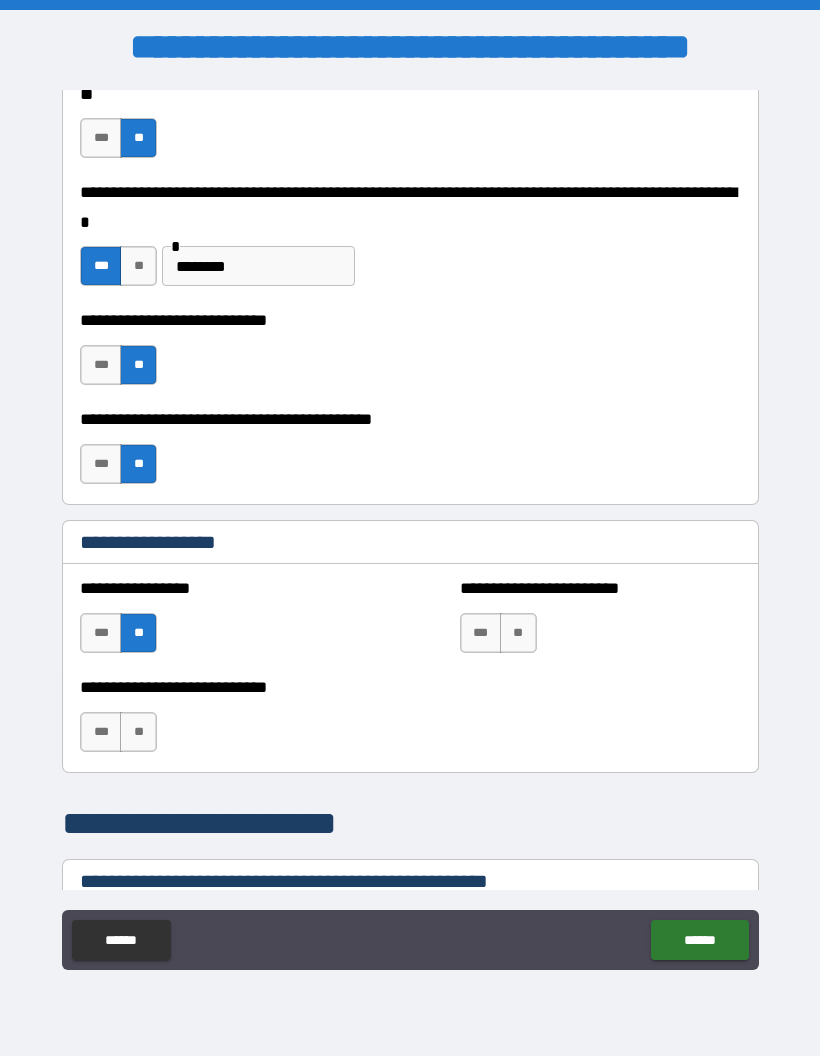 click on "**" at bounding box center [138, 732] 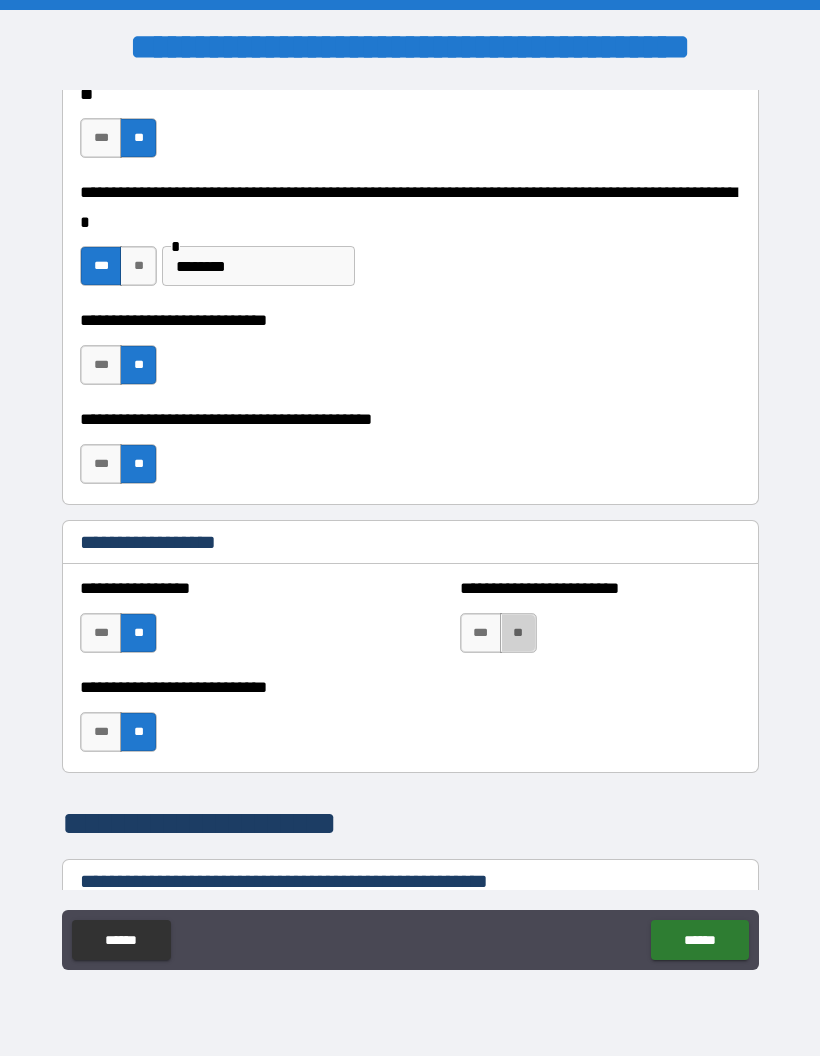 click on "**" at bounding box center [518, 633] 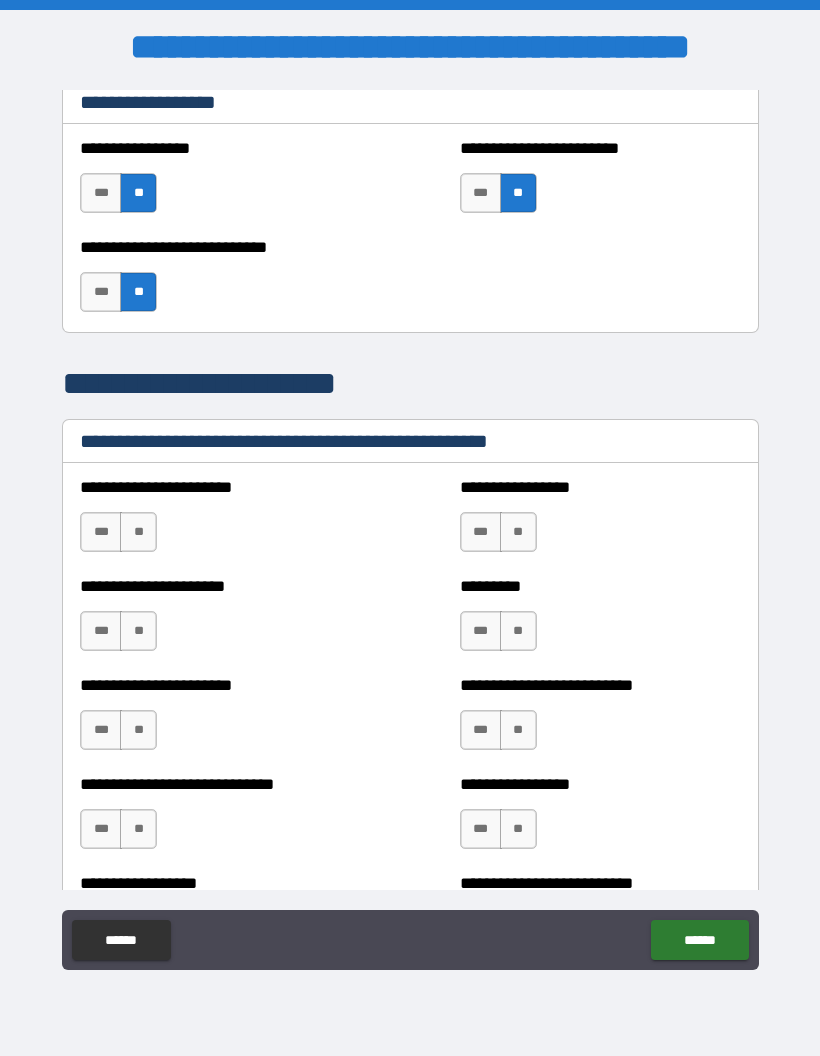 scroll, scrollTop: 2513, scrollLeft: 0, axis: vertical 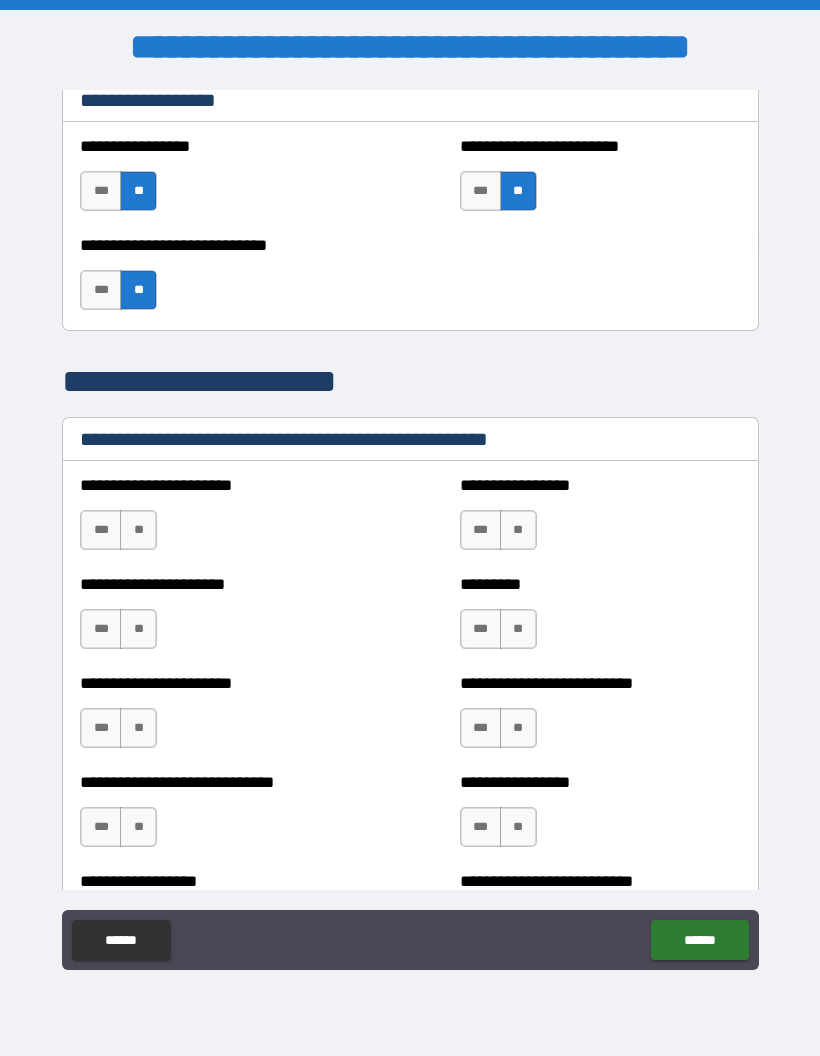 click on "**" at bounding box center [138, 530] 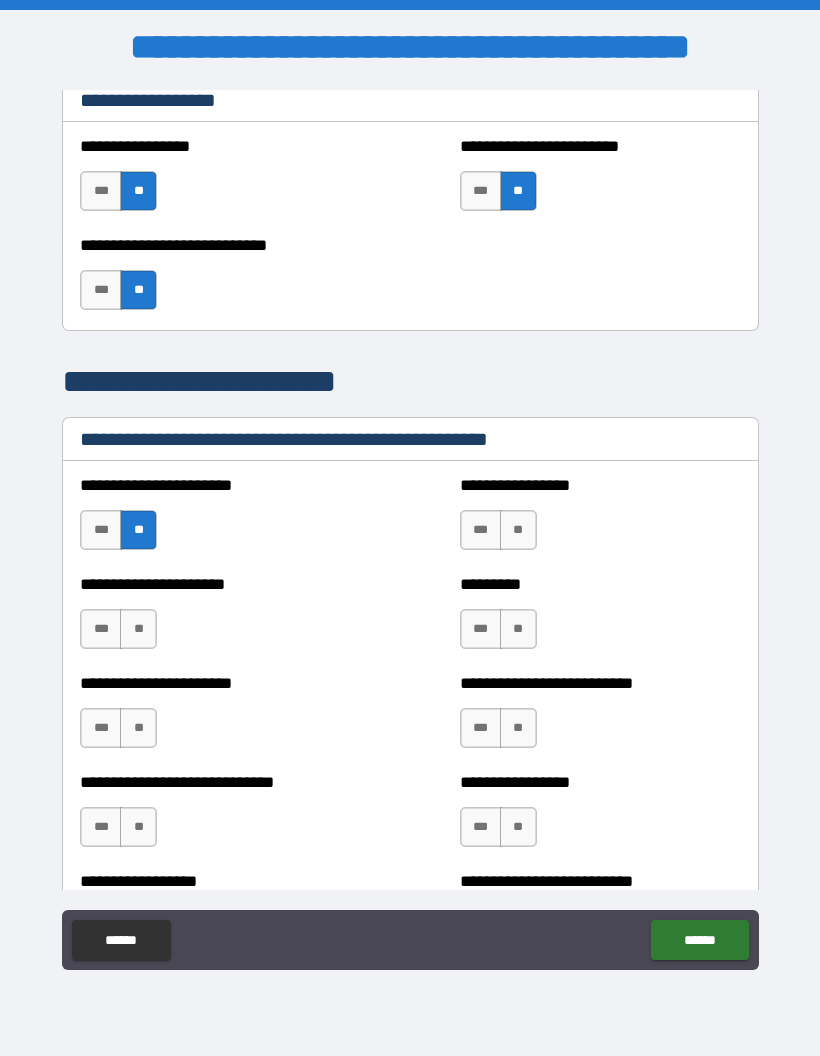 click on "**" at bounding box center [518, 530] 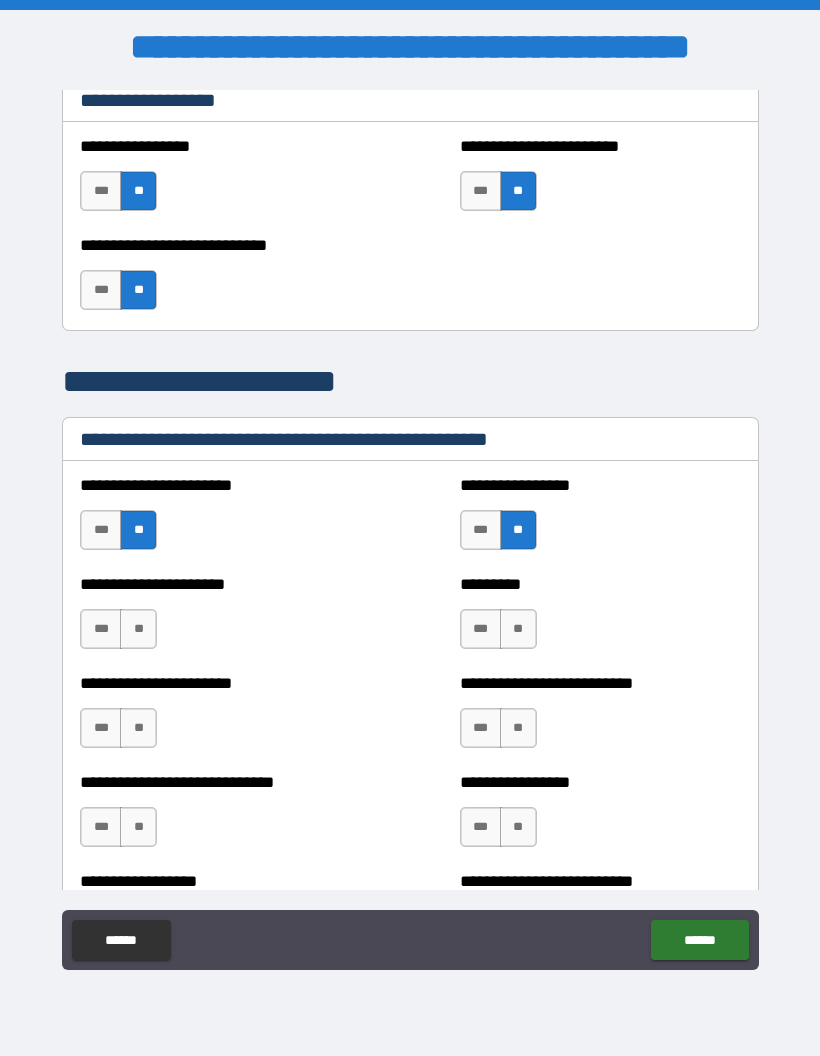 click on "**" at bounding box center [518, 629] 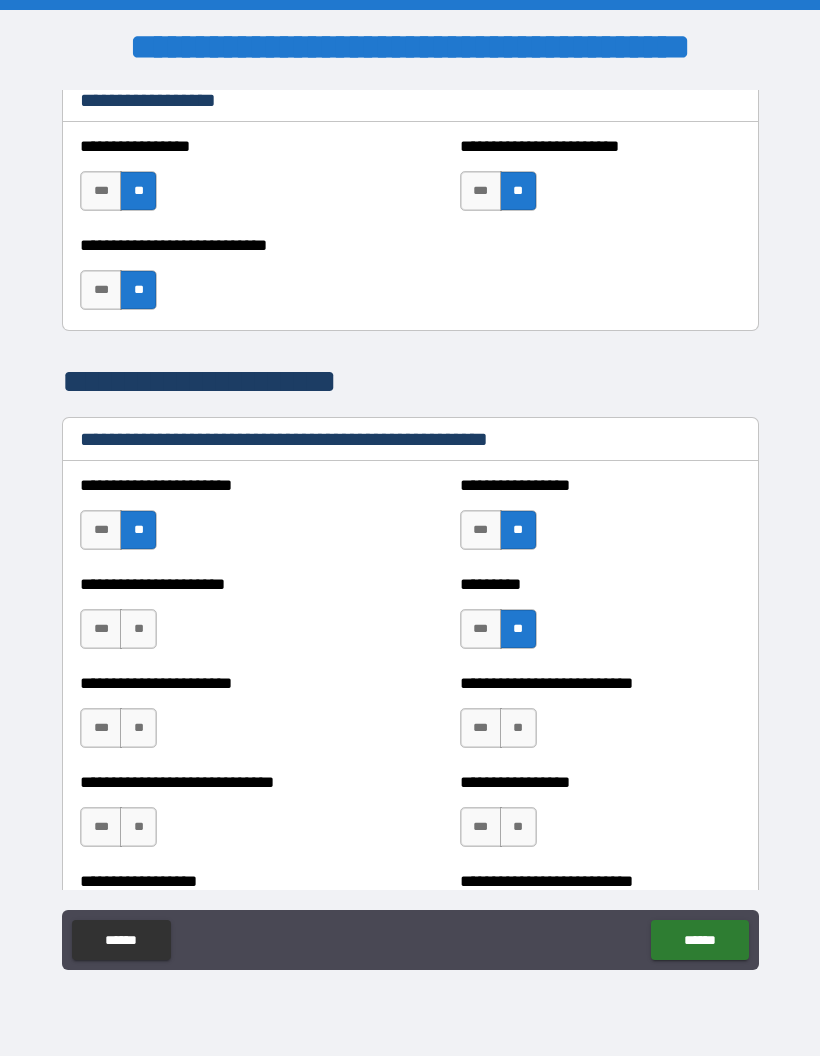 click on "**" at bounding box center (138, 629) 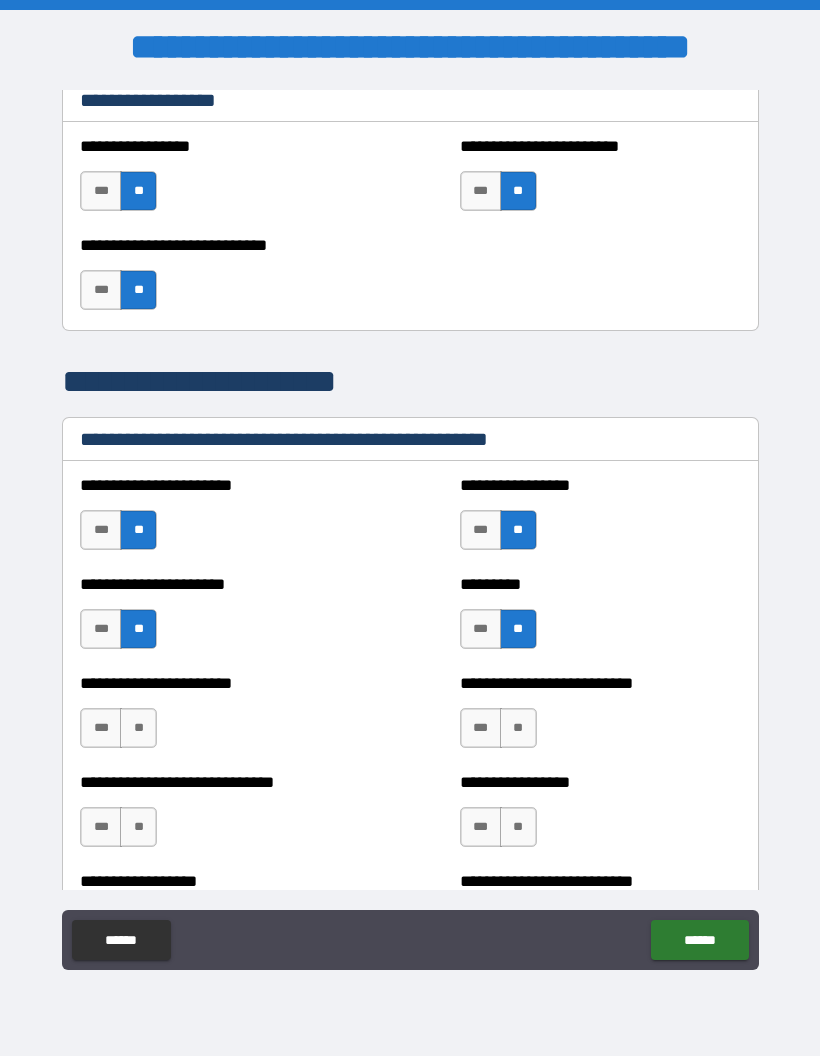 click on "**********" at bounding box center (220, 718) 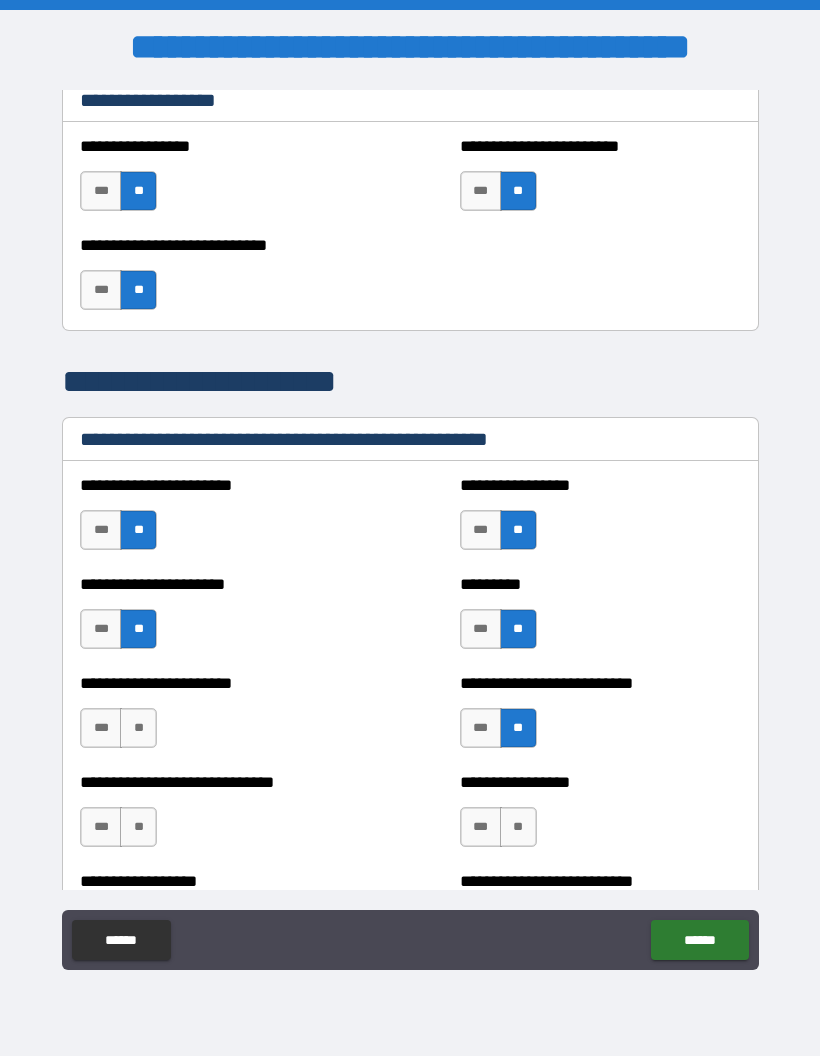 click on "**" at bounding box center [138, 827] 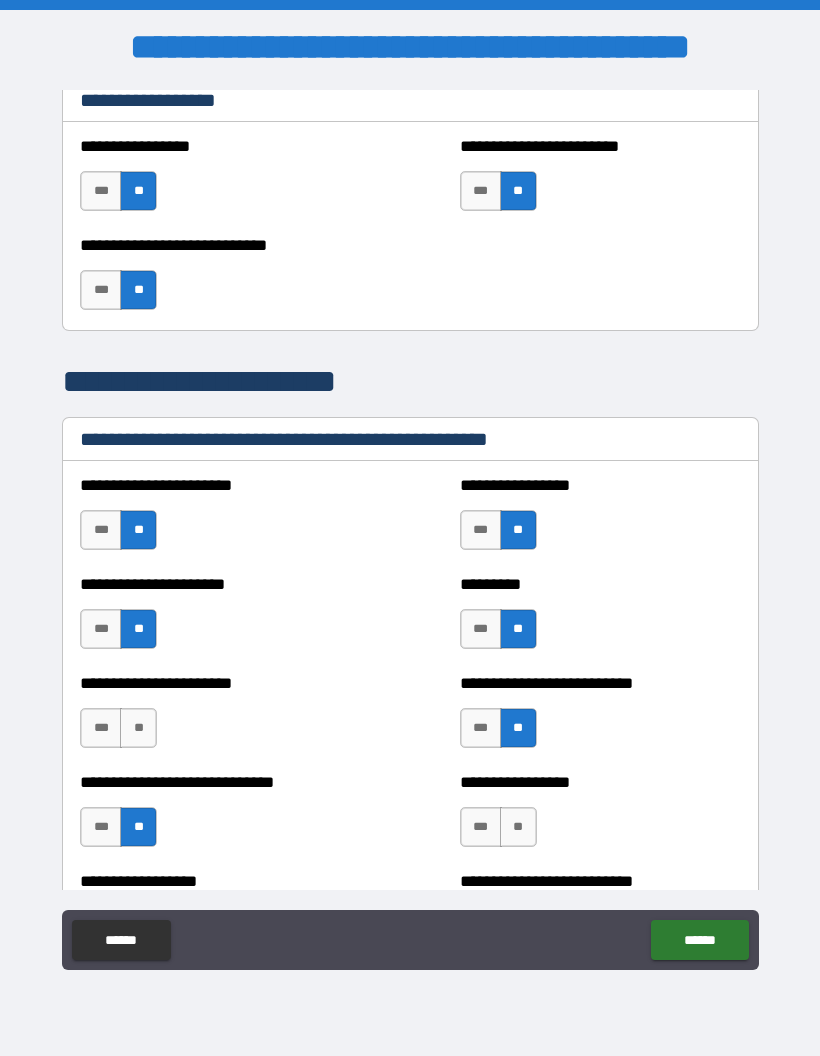 click on "**" at bounding box center (518, 827) 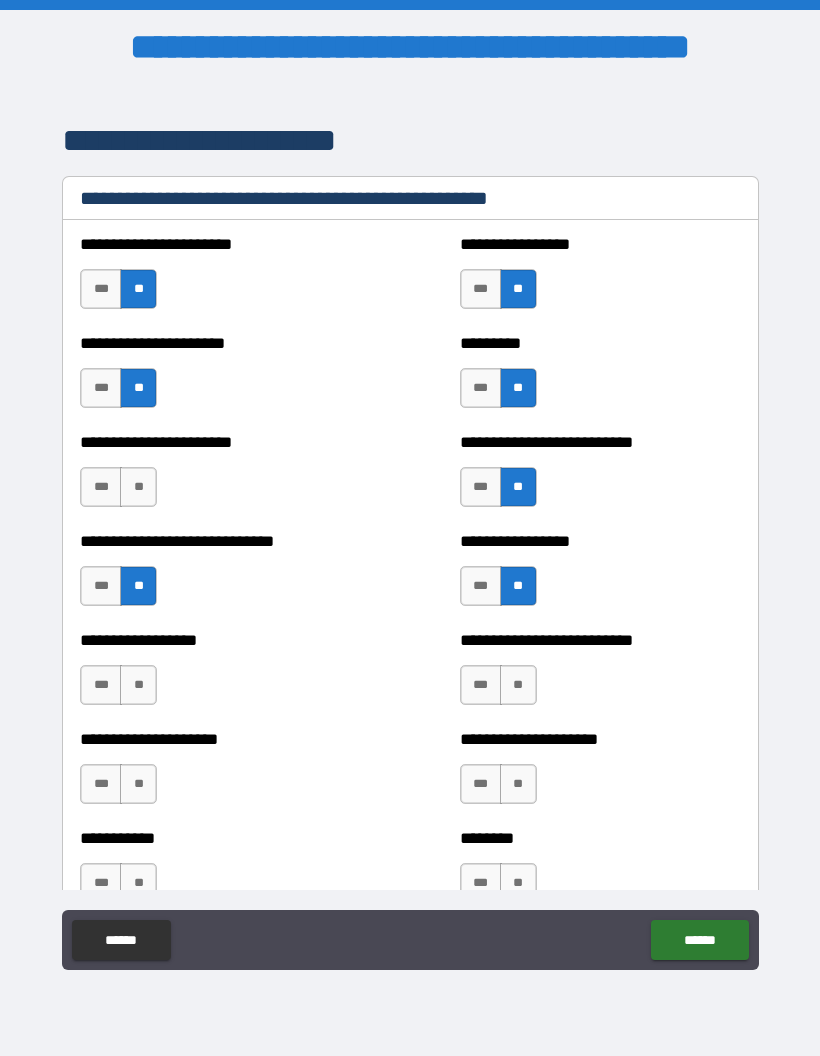 scroll, scrollTop: 2770, scrollLeft: 0, axis: vertical 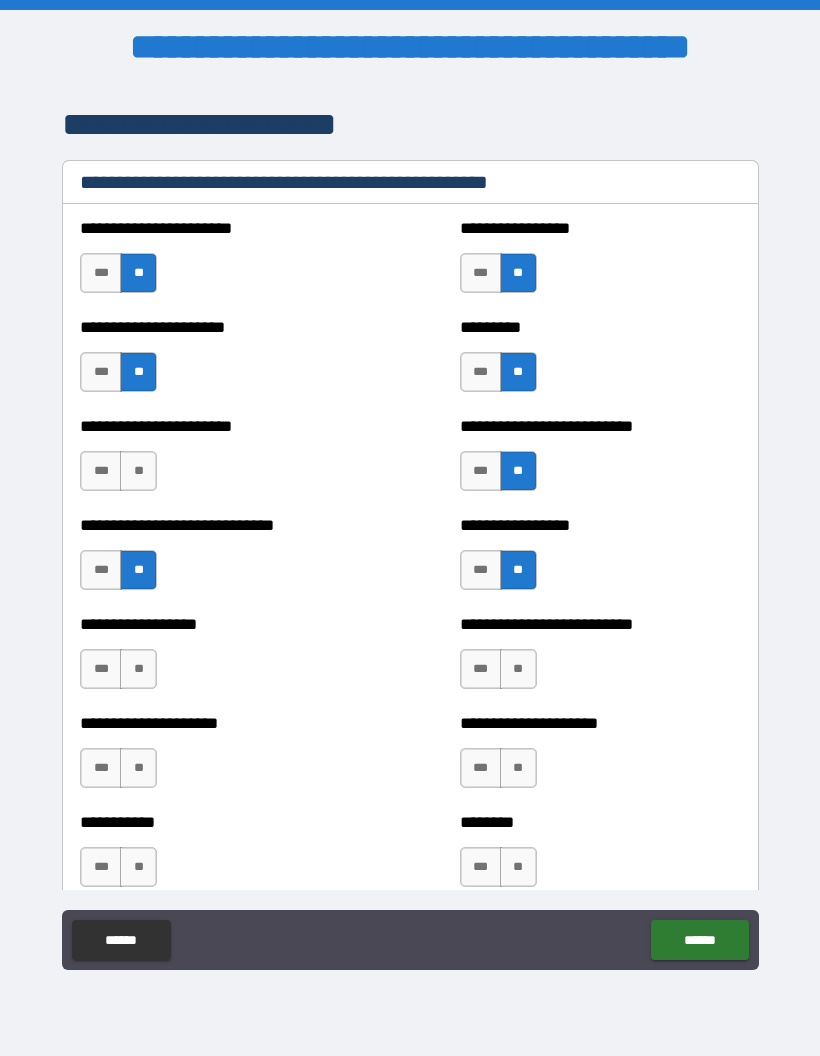 click on "**" at bounding box center (138, 669) 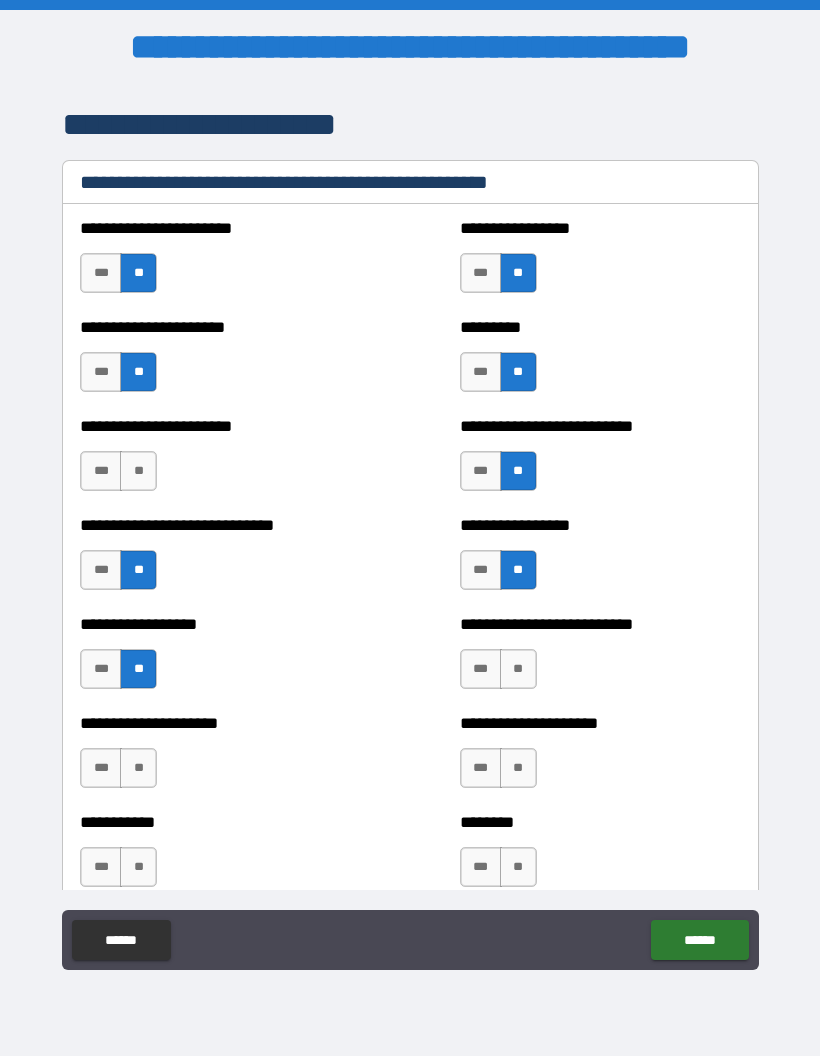 click on "**" at bounding box center [138, 768] 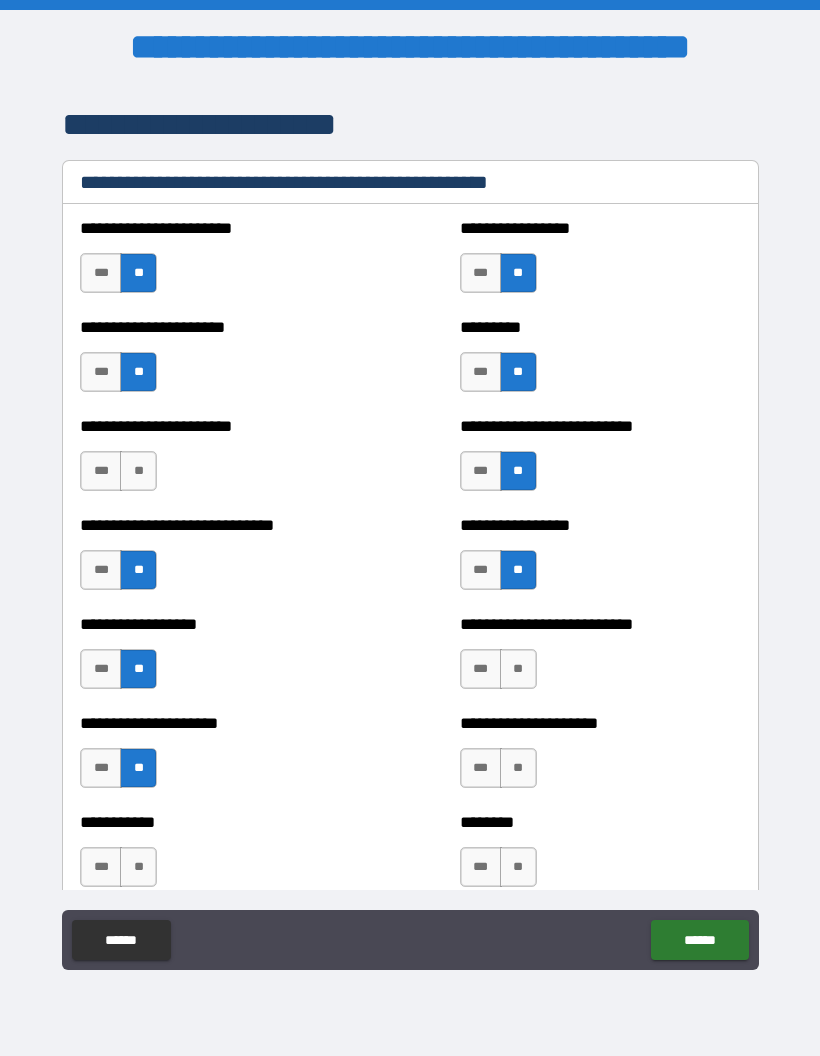 click on "**" at bounding box center [518, 669] 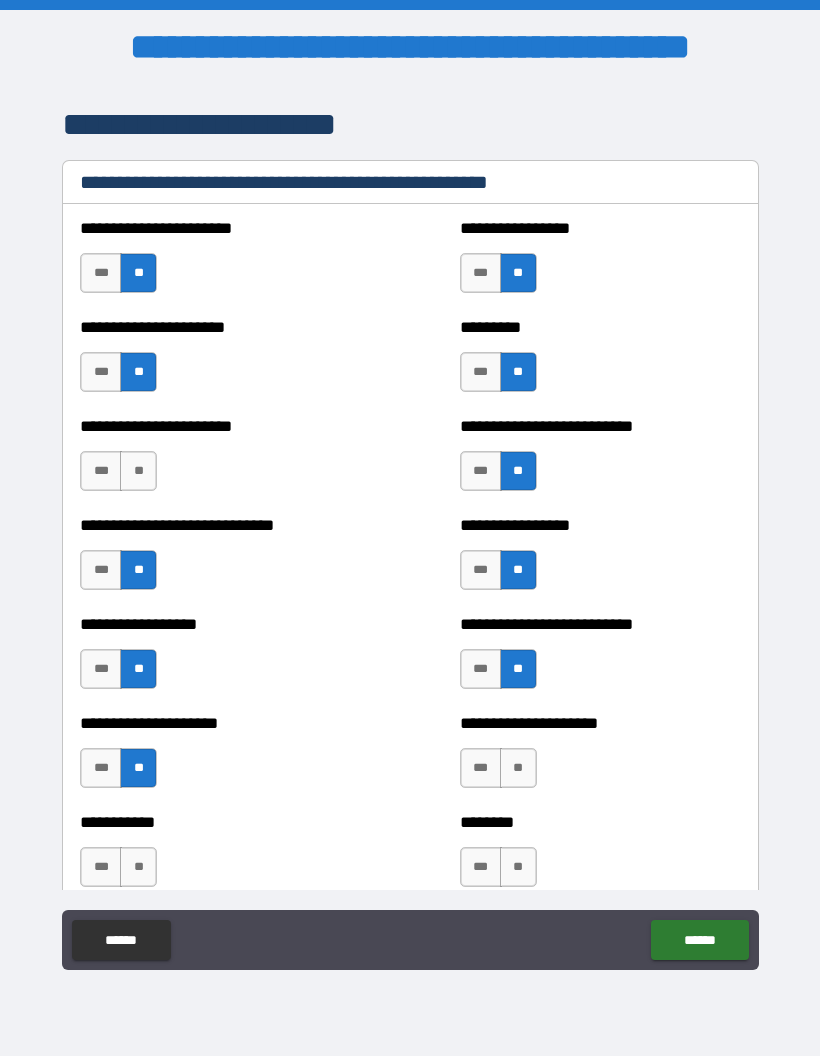 click on "**" at bounding box center (518, 768) 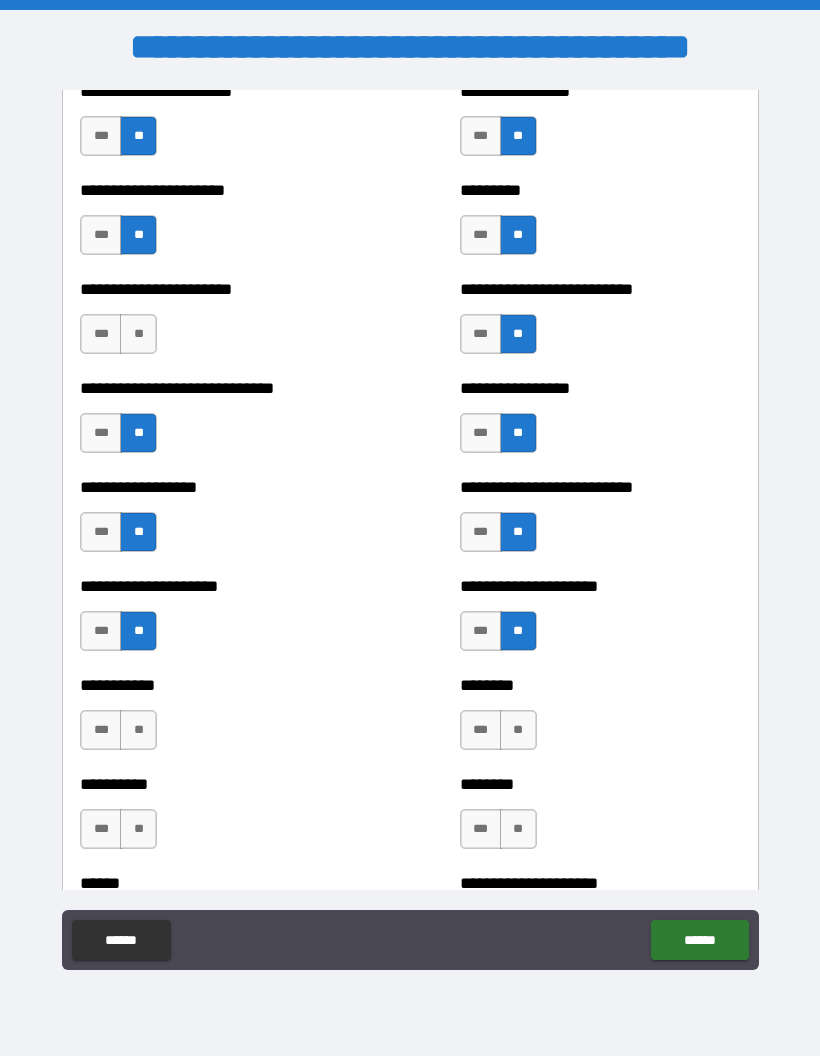 scroll, scrollTop: 2915, scrollLeft: 0, axis: vertical 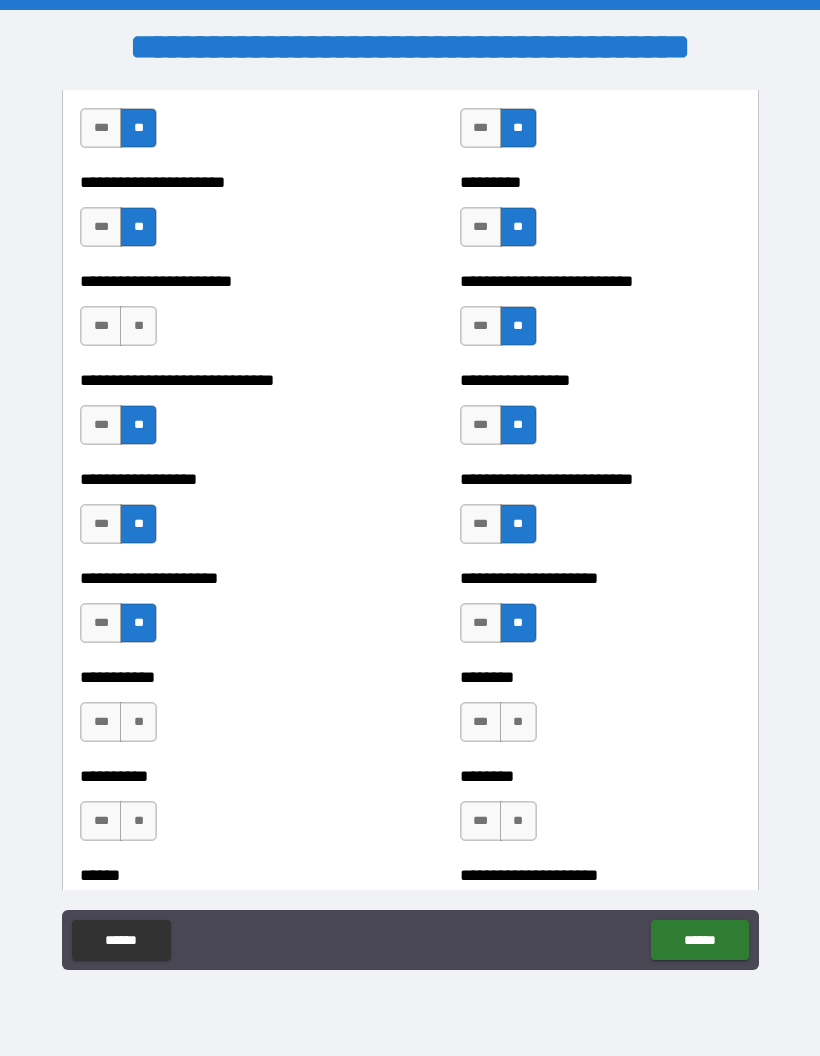 click on "**" at bounding box center (138, 722) 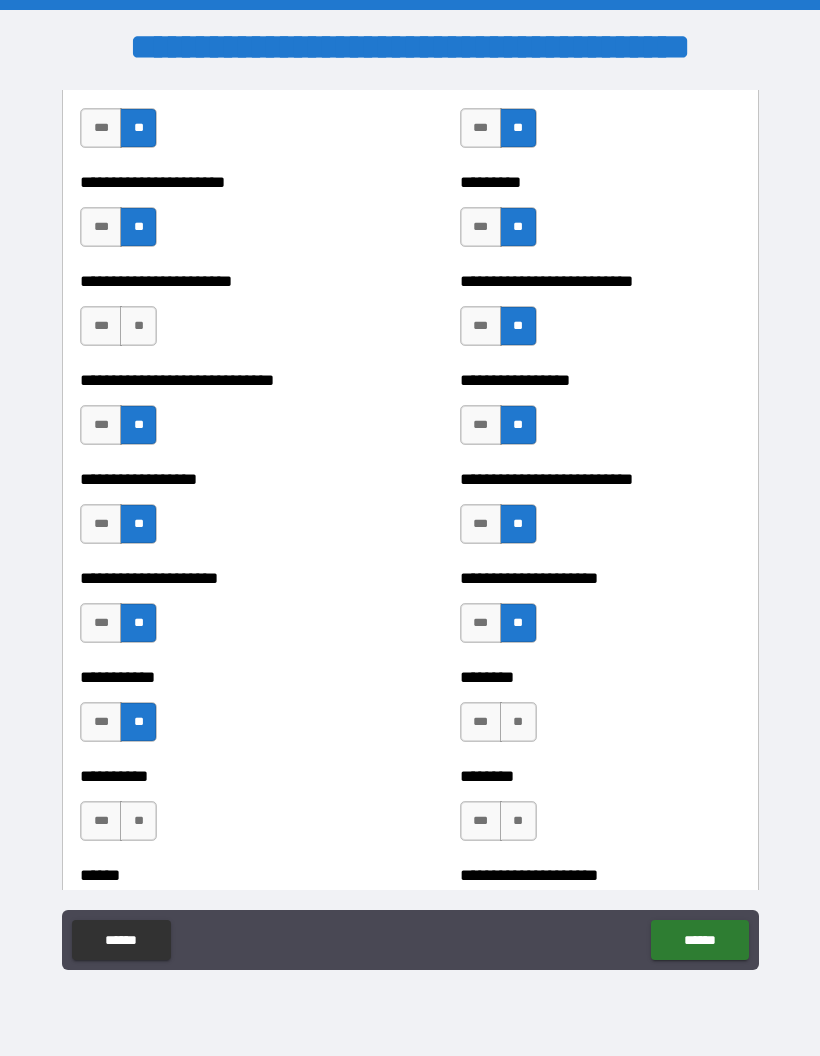 click on "**" at bounding box center (518, 722) 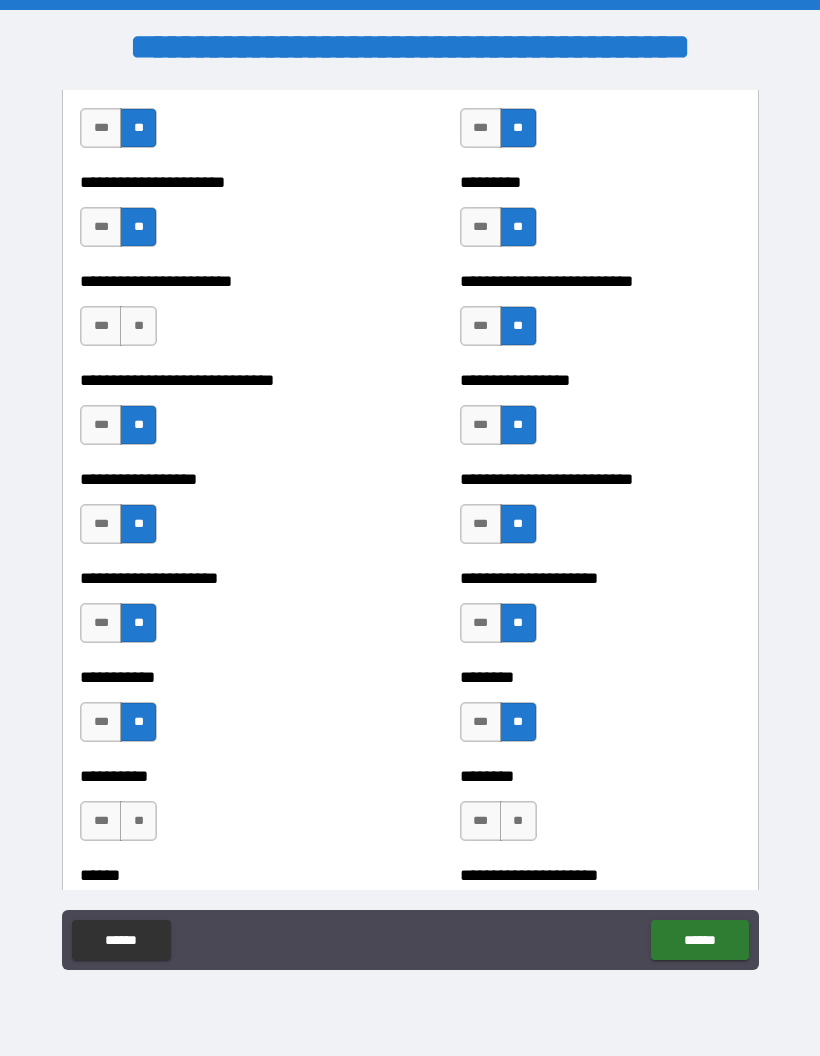 click on "**" at bounding box center (518, 821) 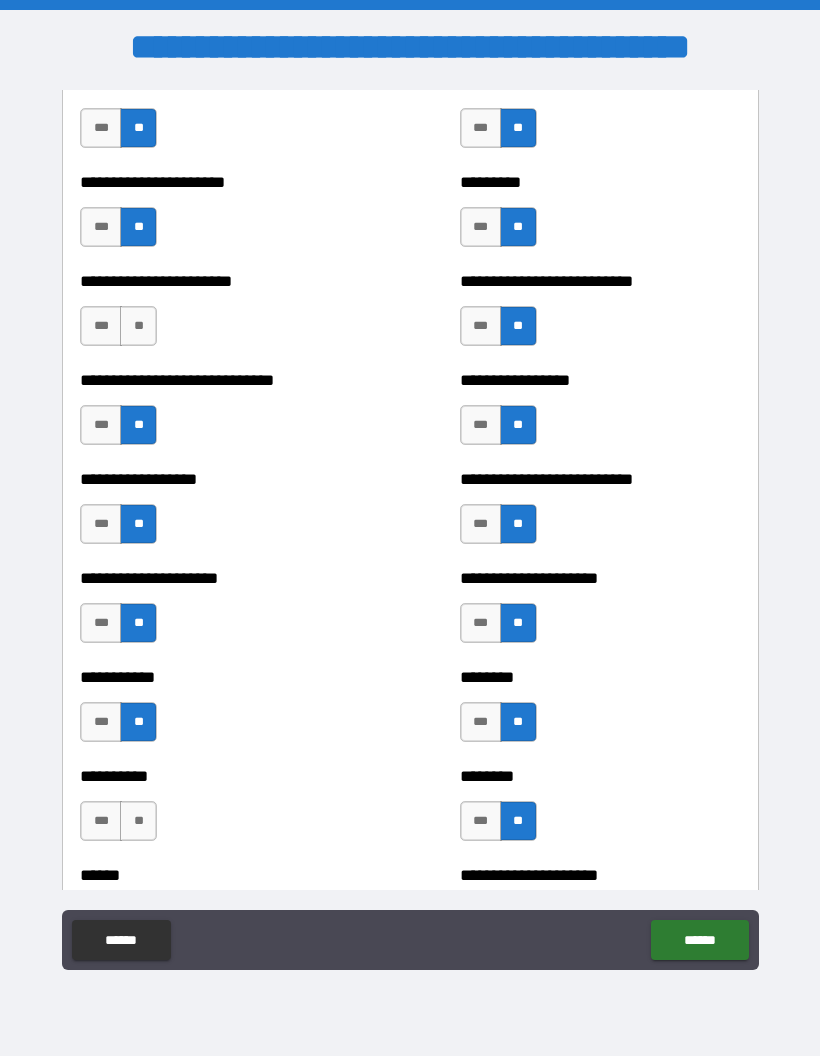 click on "**" at bounding box center [138, 821] 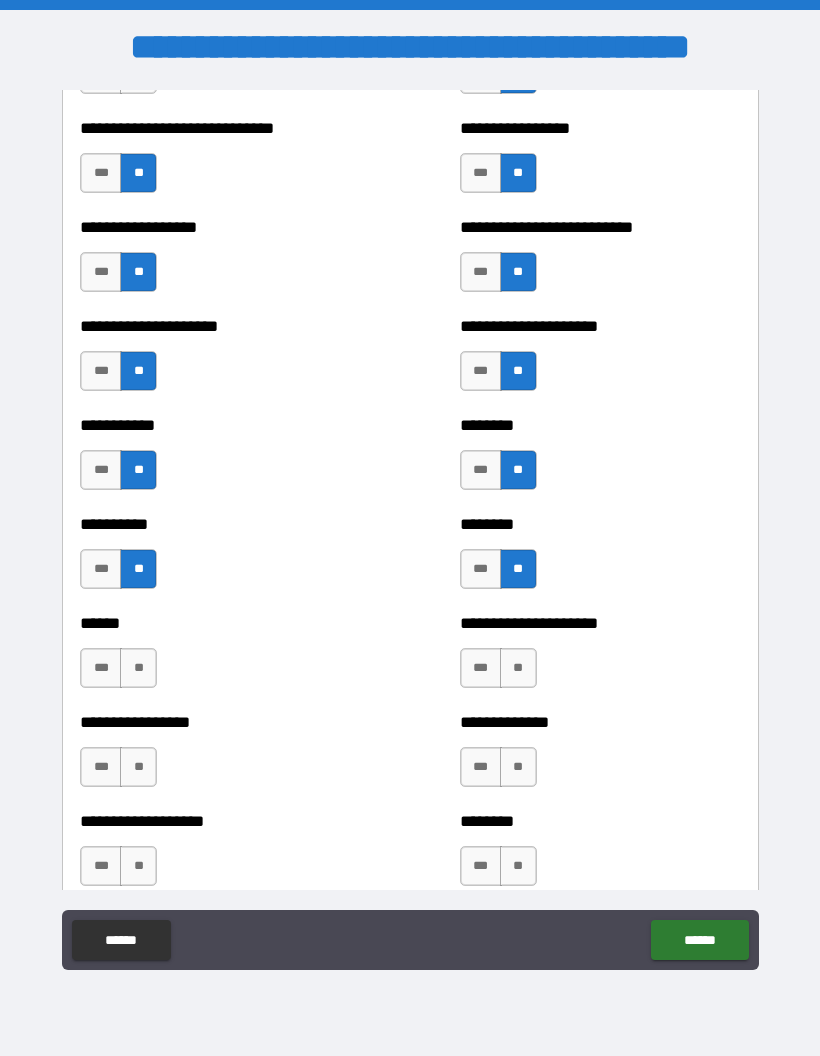 scroll, scrollTop: 3172, scrollLeft: 0, axis: vertical 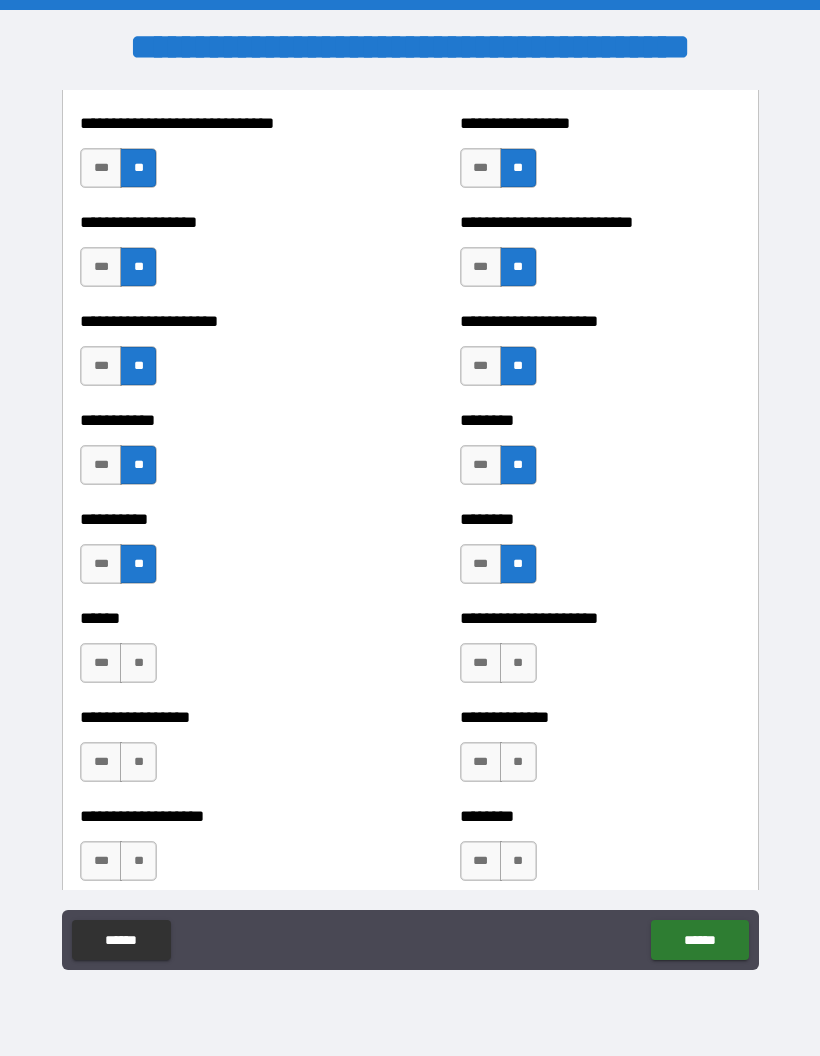 click on "**" at bounding box center [138, 663] 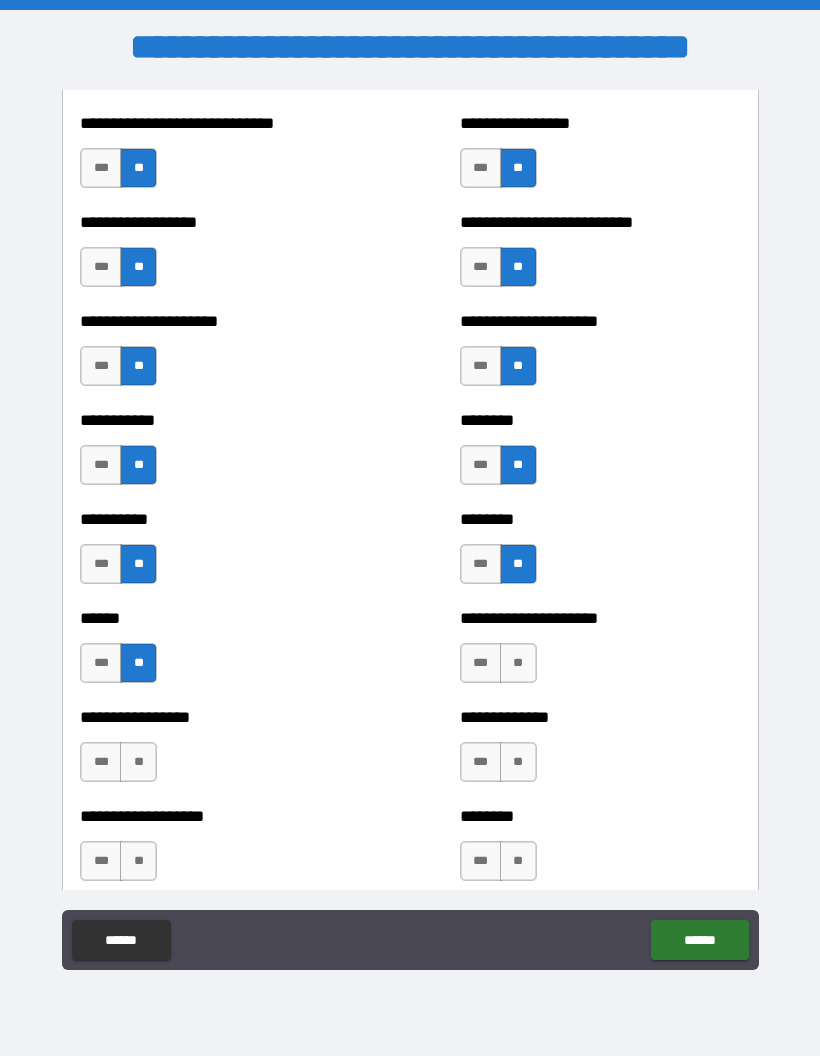click on "**" at bounding box center [138, 762] 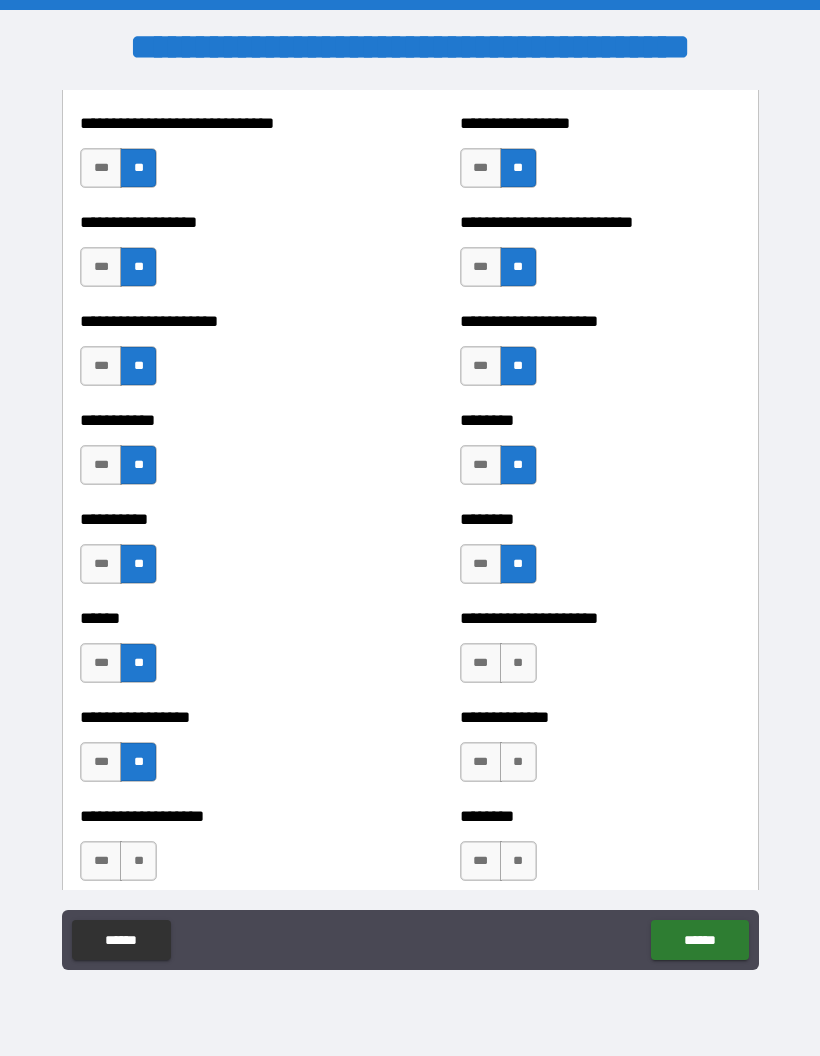 click on "**" at bounding box center [138, 861] 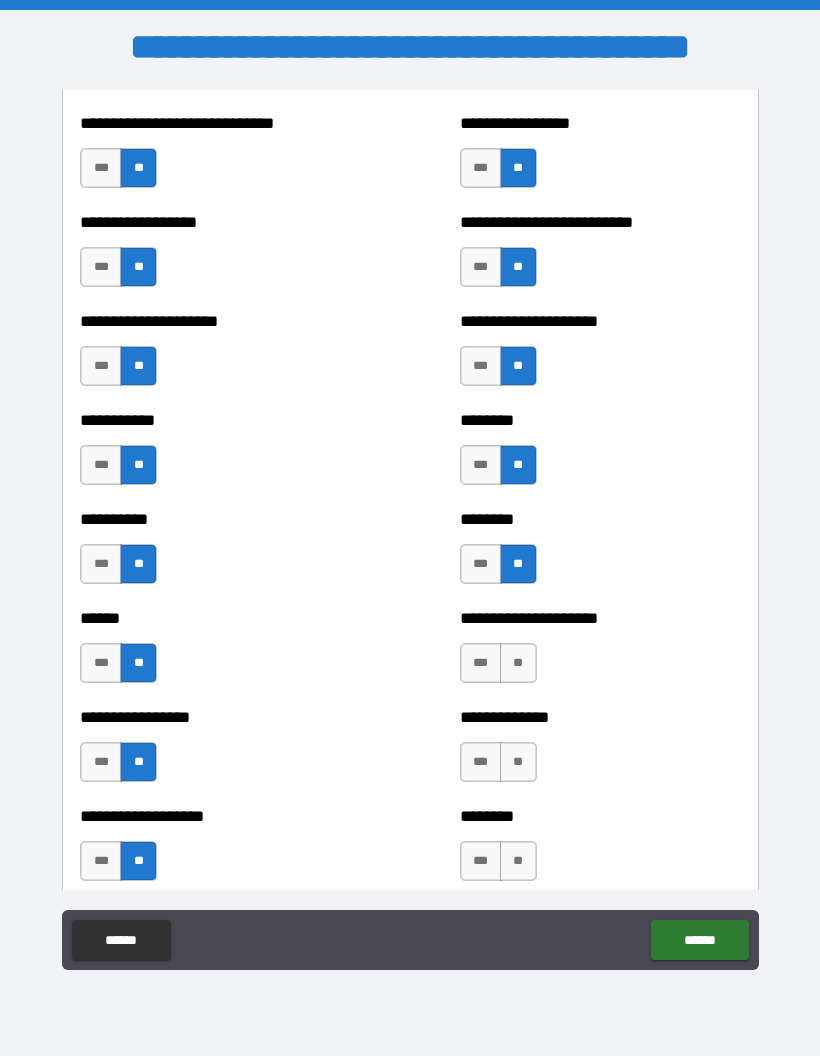 click on "**" at bounding box center [518, 663] 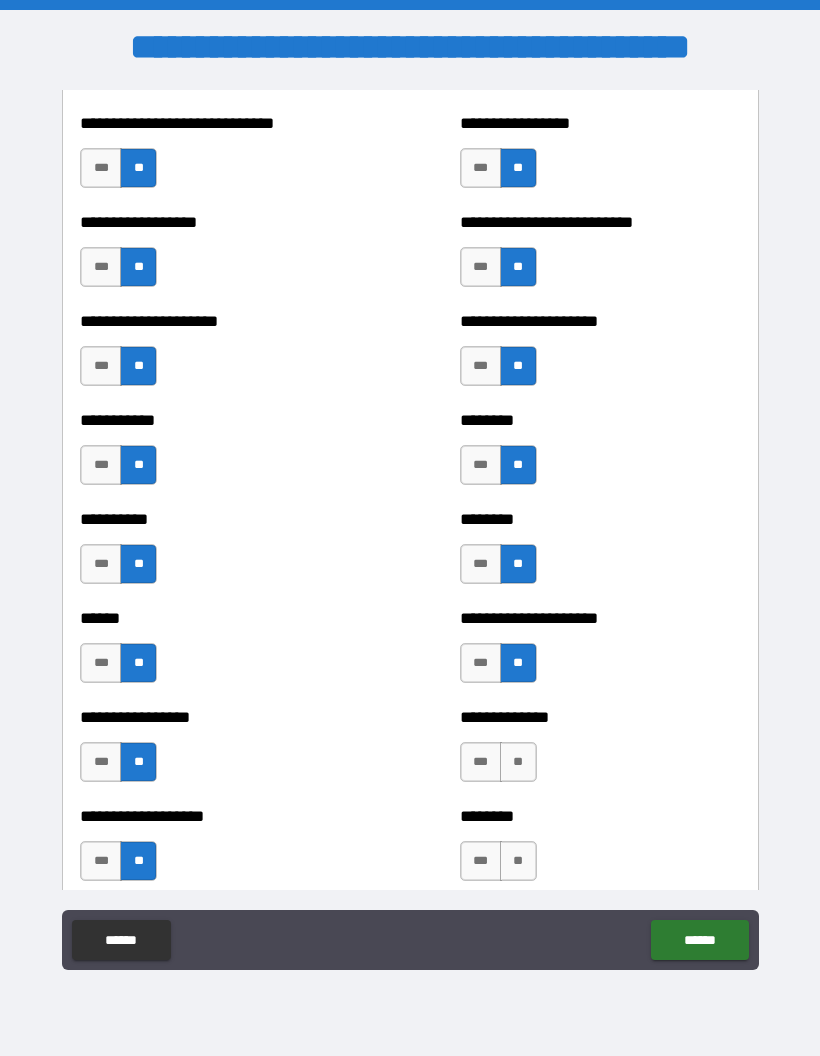 click on "**" at bounding box center [518, 762] 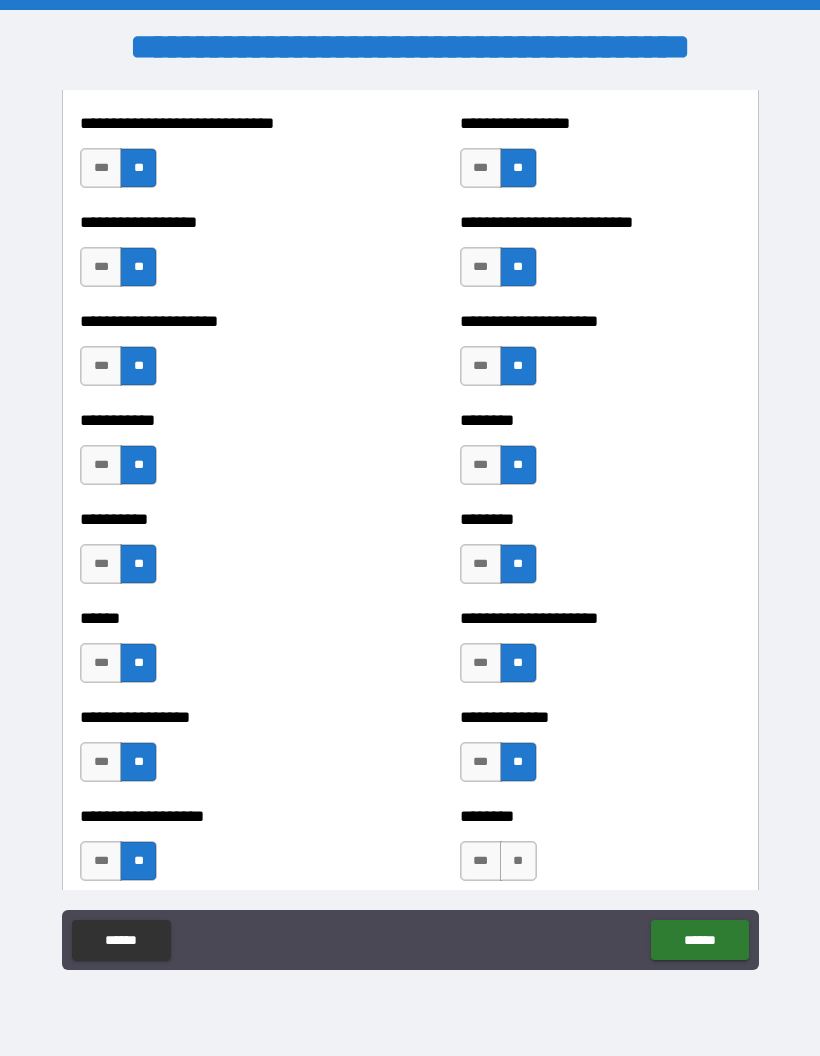 click on "**" at bounding box center (518, 861) 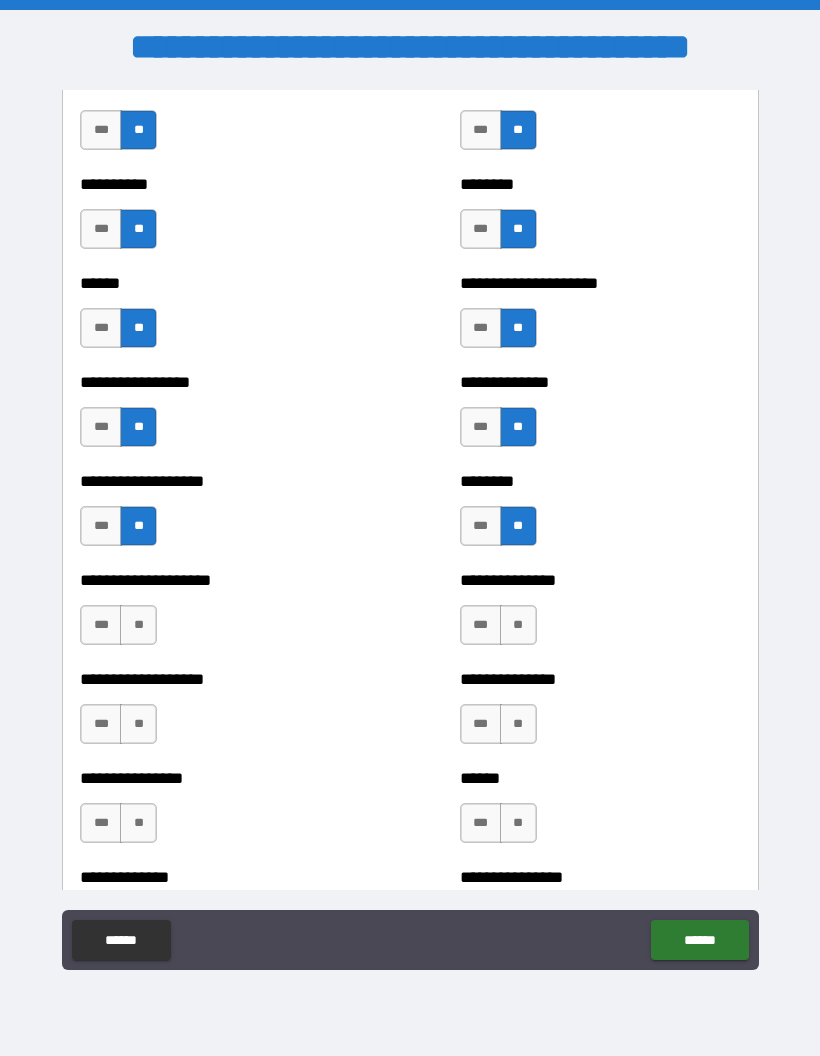 scroll, scrollTop: 3508, scrollLeft: 0, axis: vertical 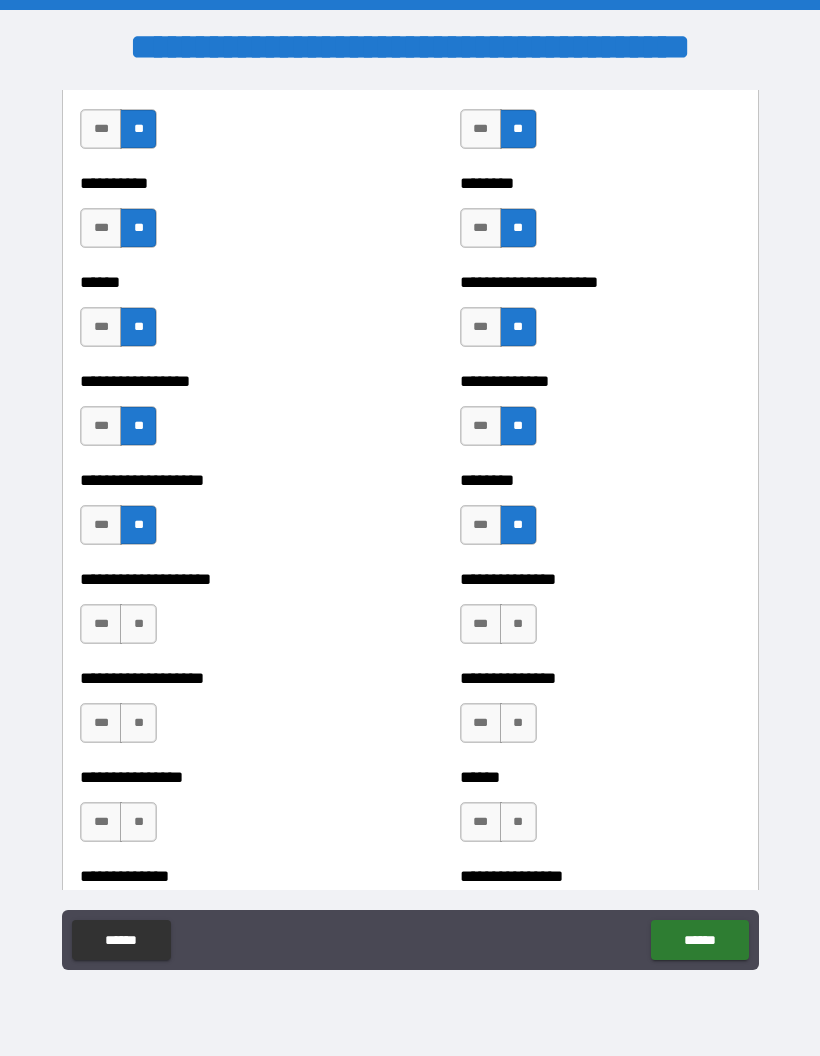 click on "***" at bounding box center [101, 624] 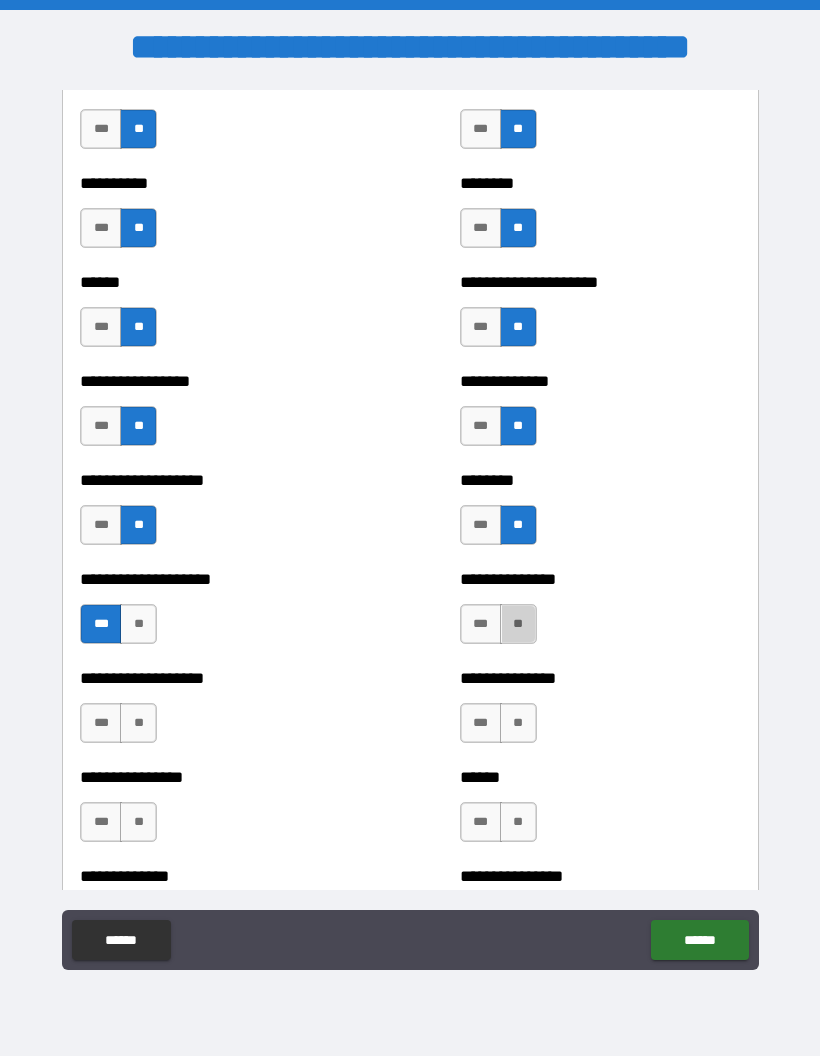 click on "**" at bounding box center (518, 624) 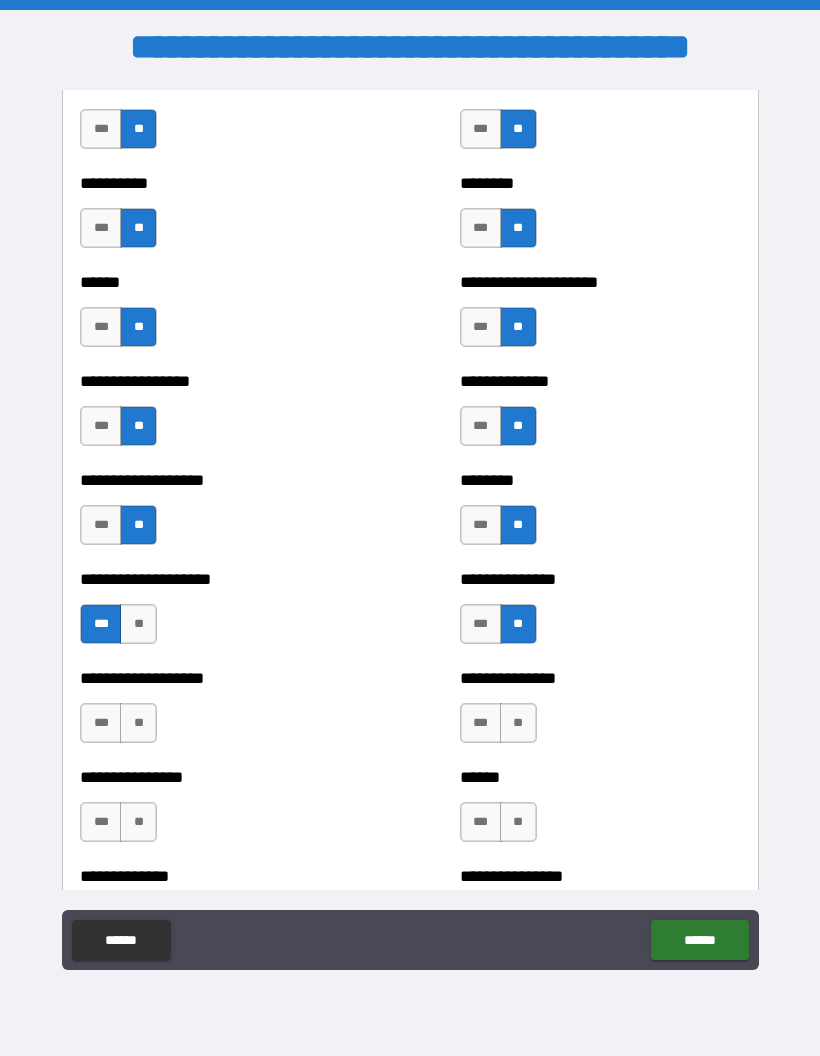 click on "**" at bounding box center (138, 723) 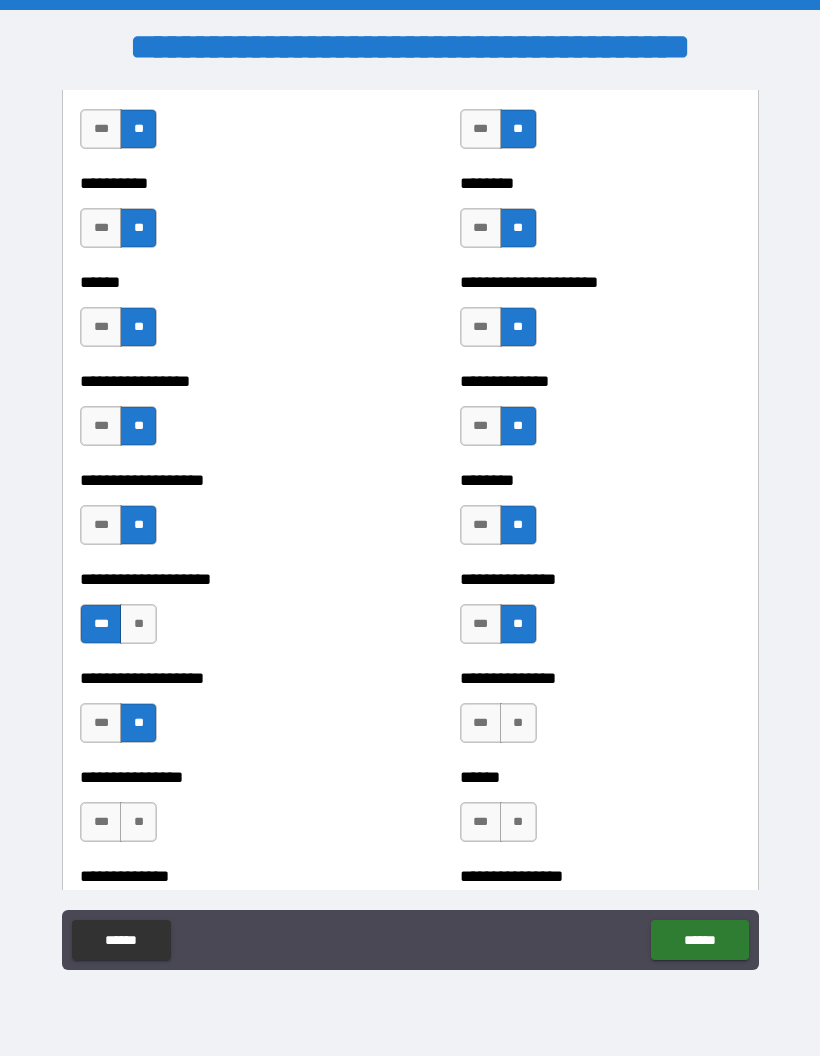 click on "**" at bounding box center (518, 723) 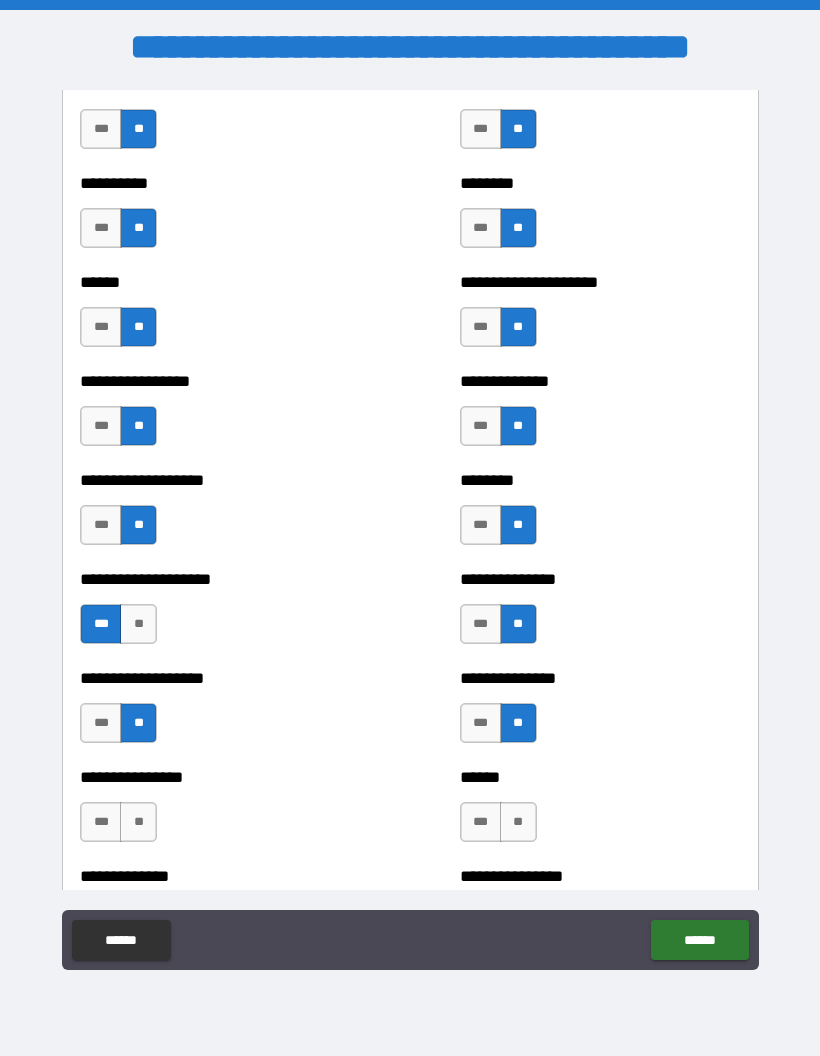 click on "**" at bounding box center [518, 822] 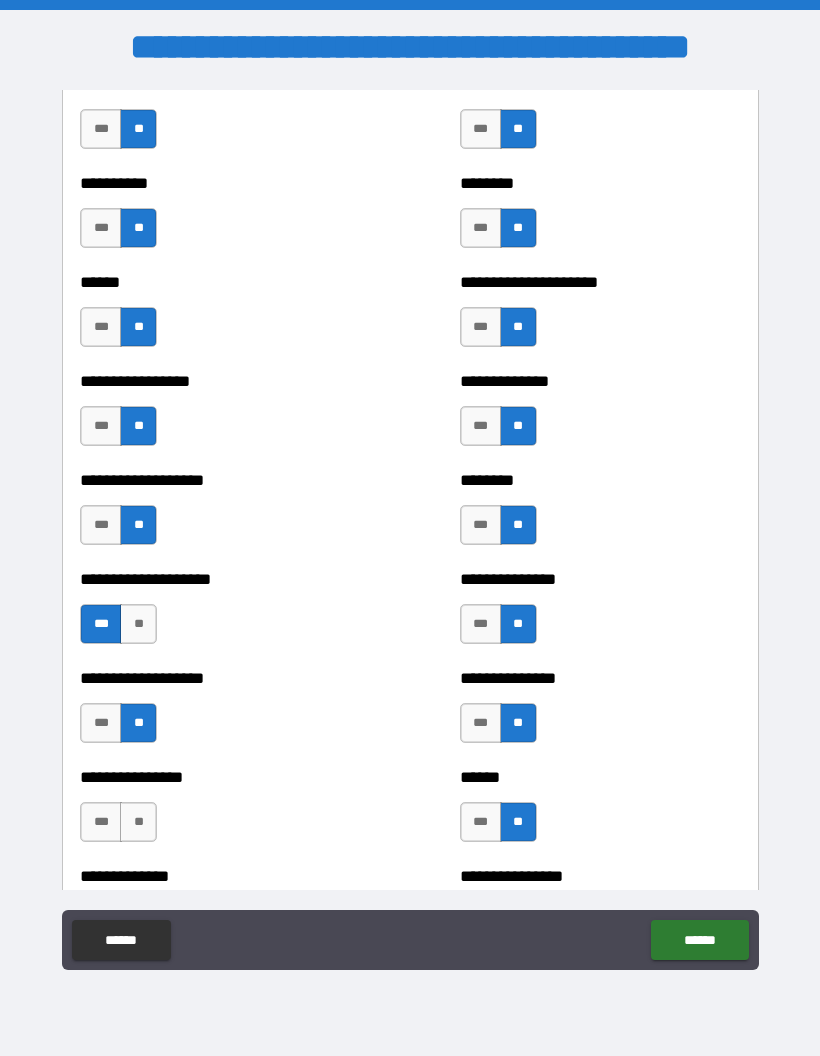 click on "**" at bounding box center [138, 822] 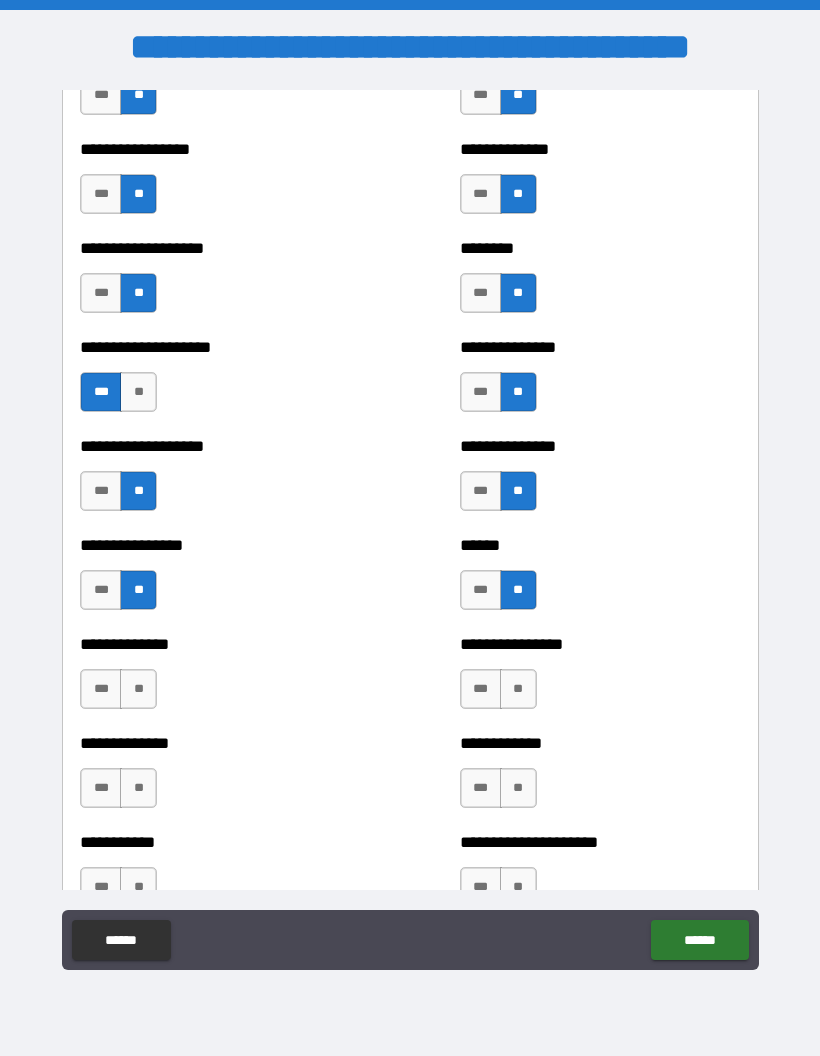 scroll, scrollTop: 3748, scrollLeft: 0, axis: vertical 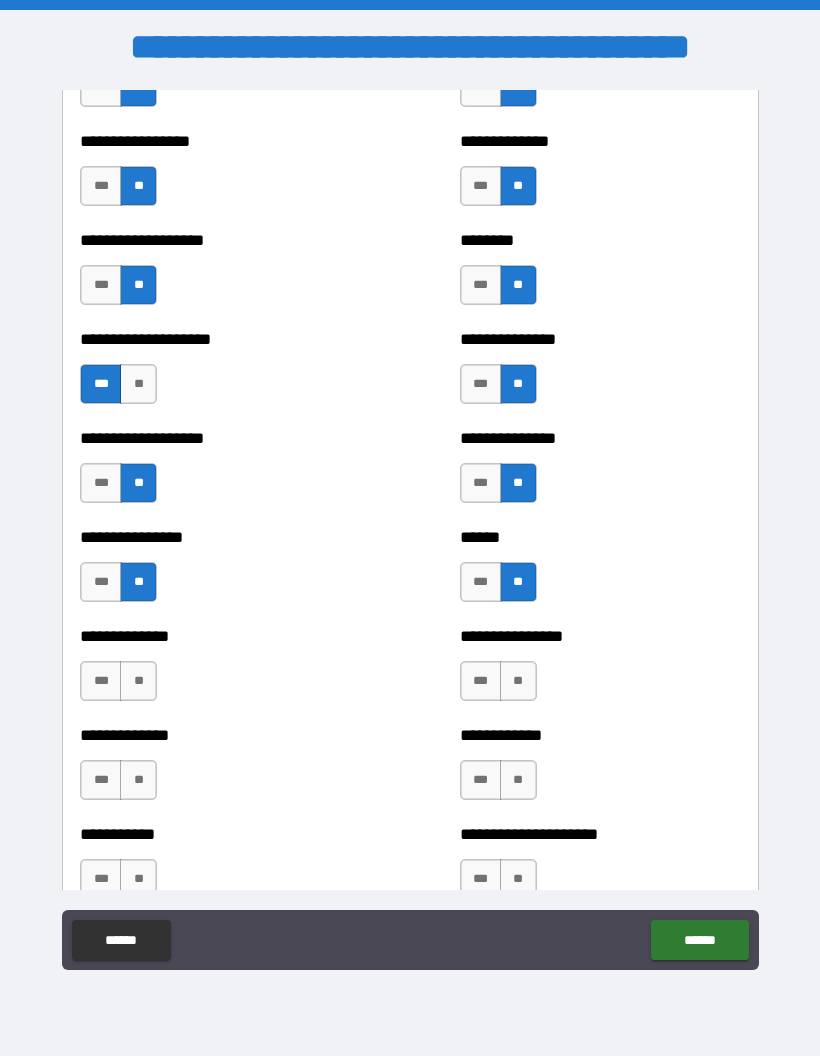 click on "**" at bounding box center (138, 681) 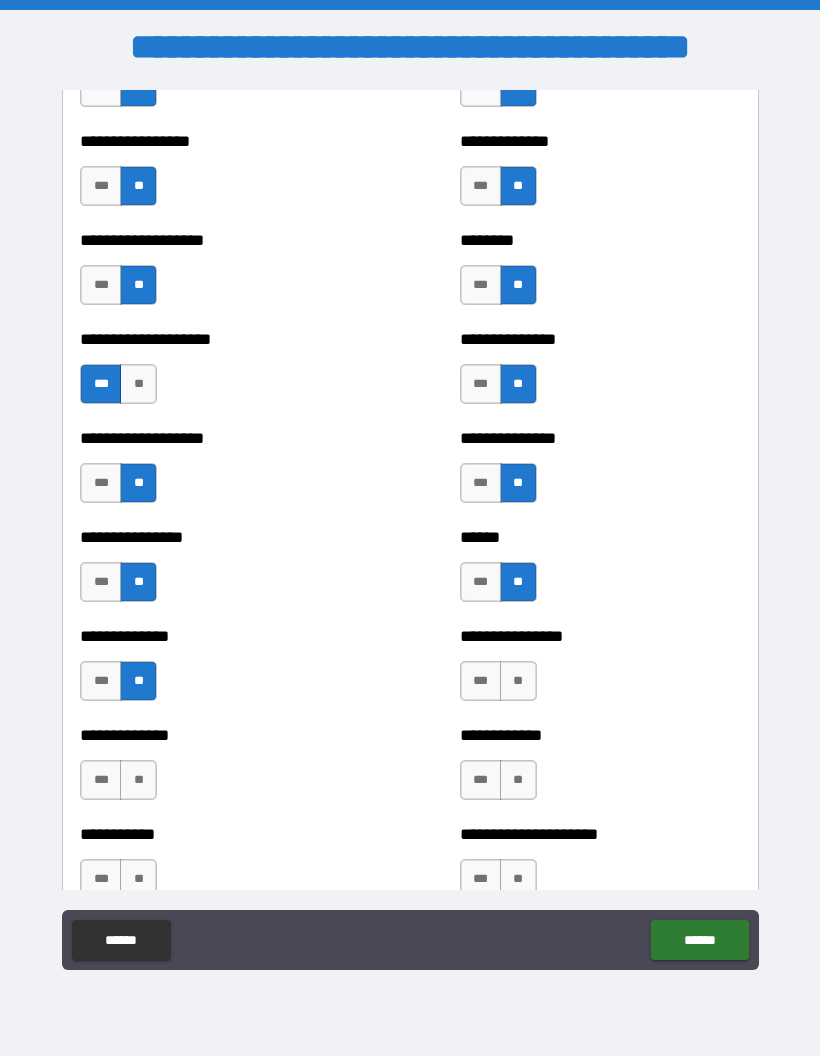 click on "**" at bounding box center (518, 681) 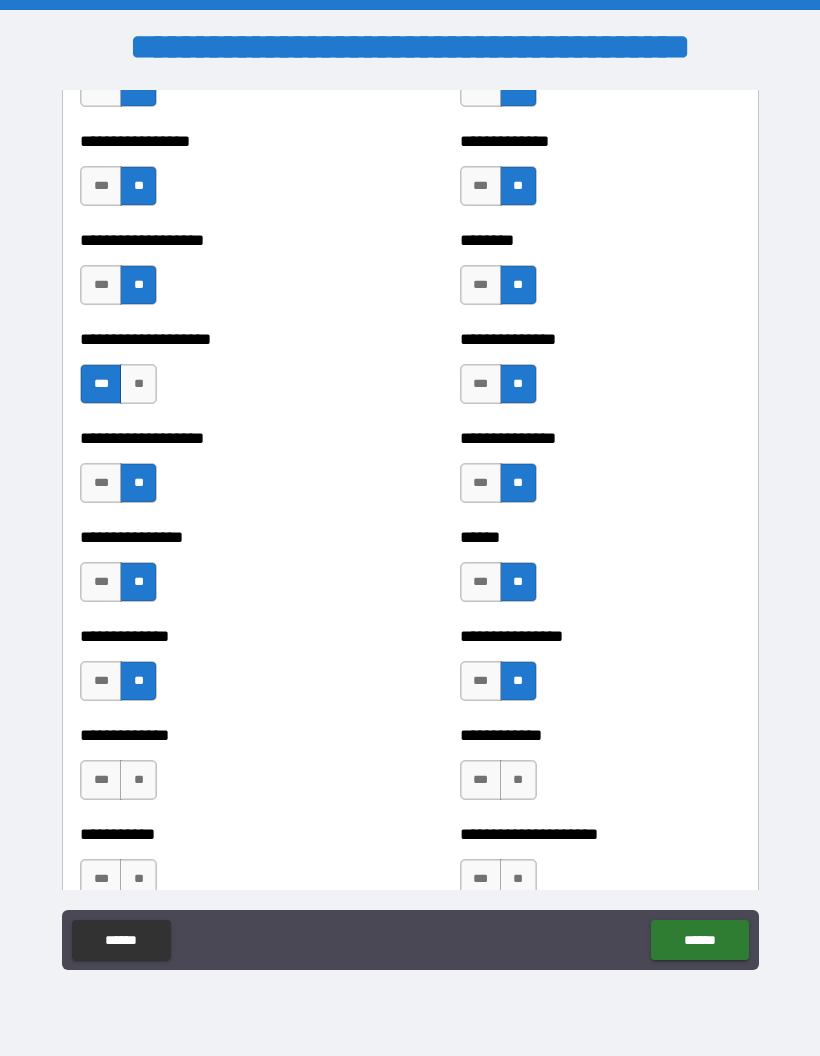 click on "**" at bounding box center [518, 780] 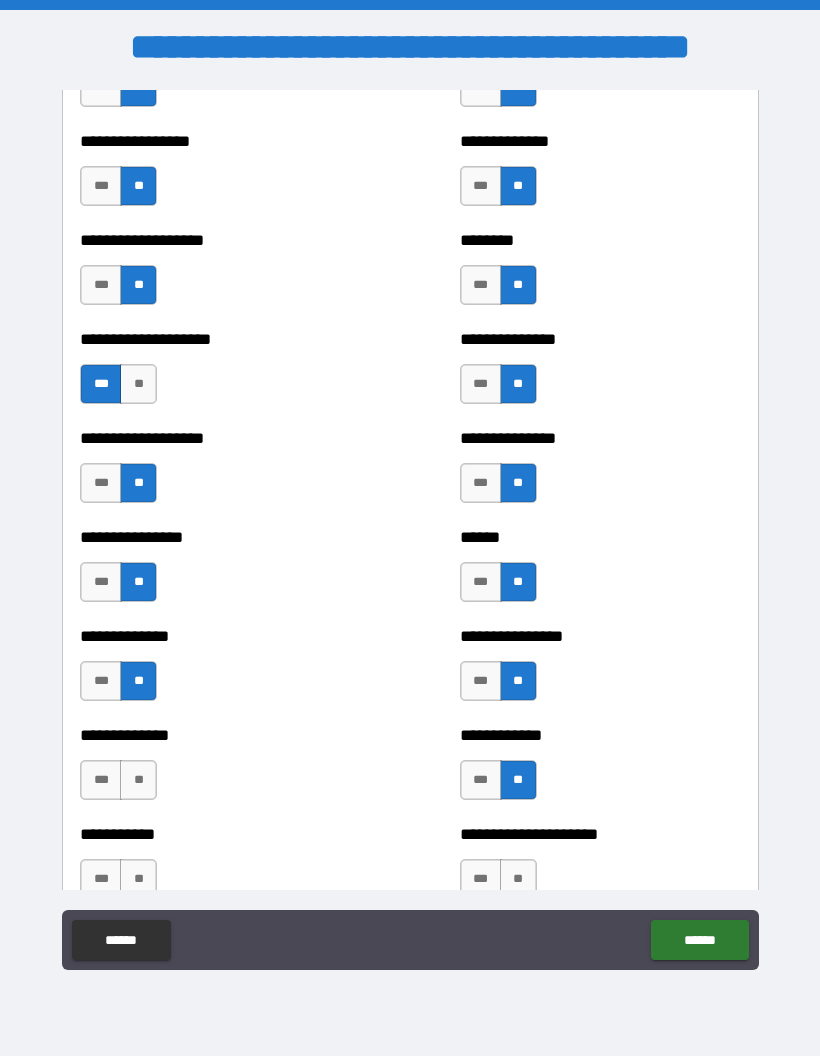 click on "**" at bounding box center (138, 780) 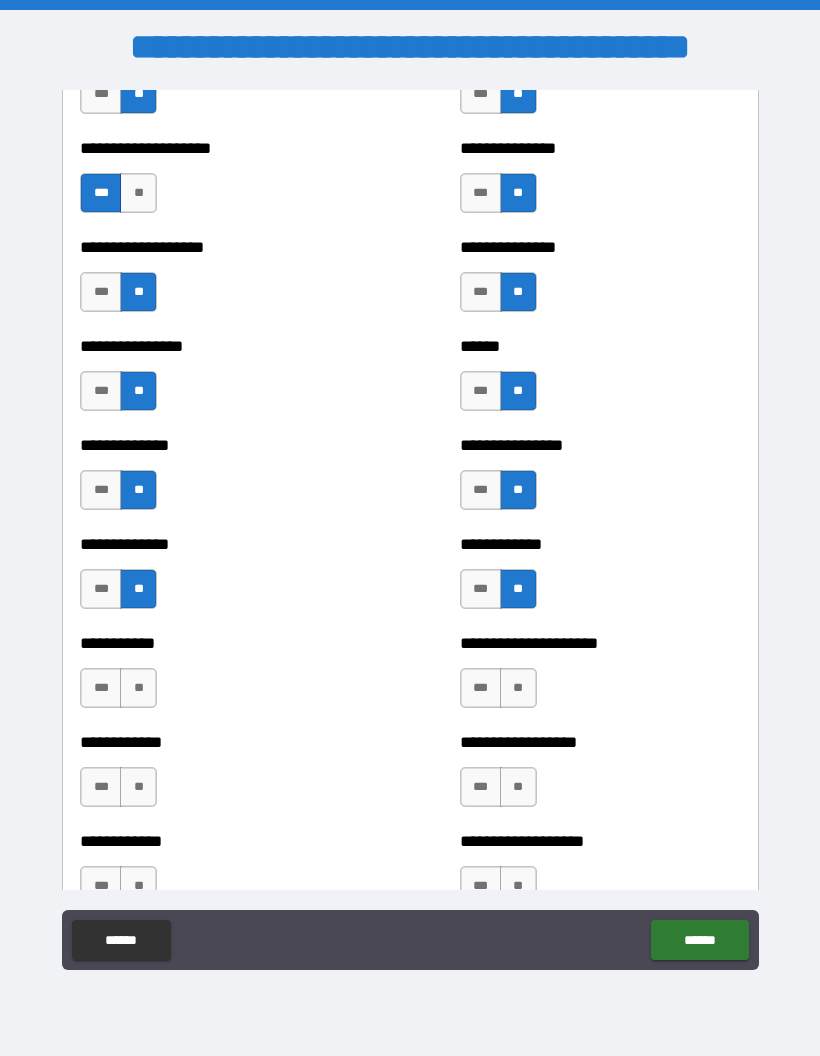 scroll, scrollTop: 3952, scrollLeft: 0, axis: vertical 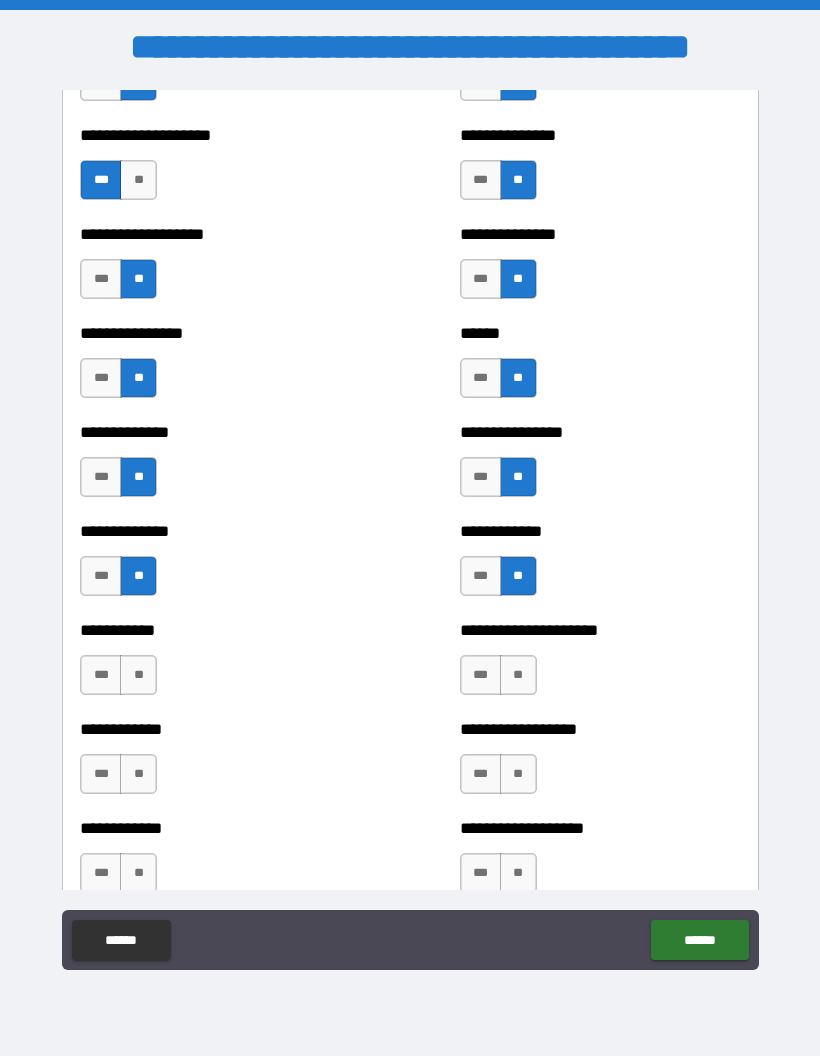 click on "**" at bounding box center (138, 675) 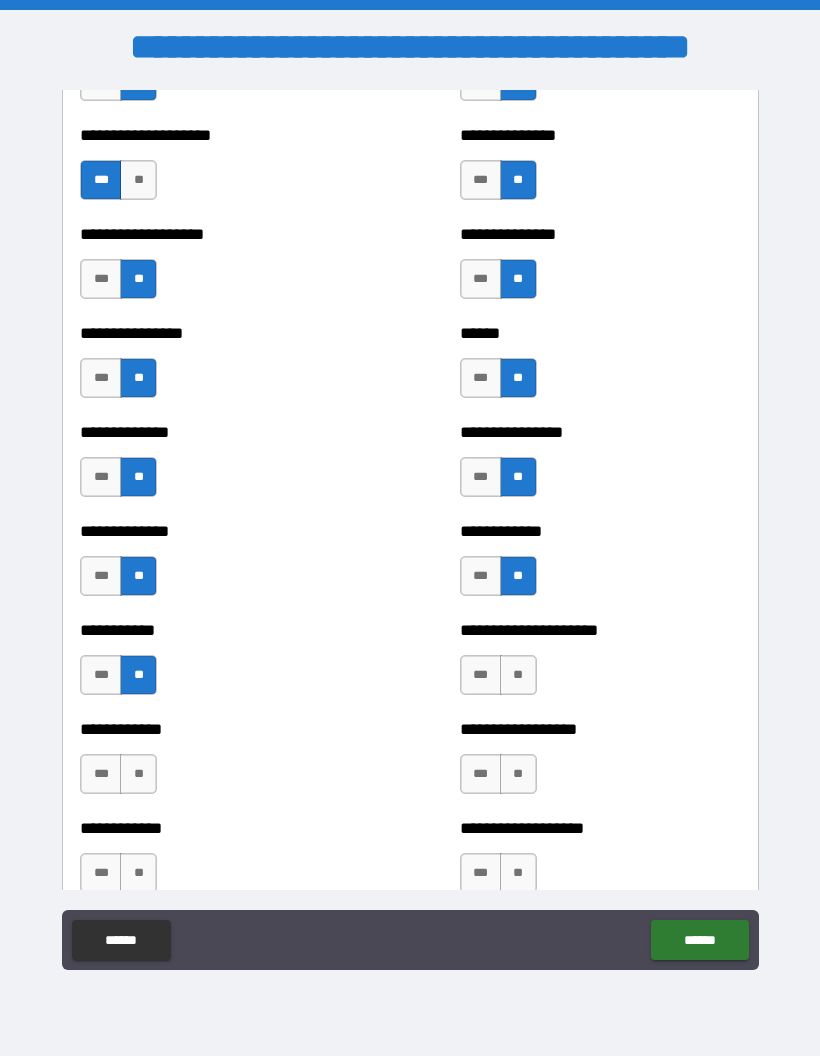 click on "**" at bounding box center [518, 675] 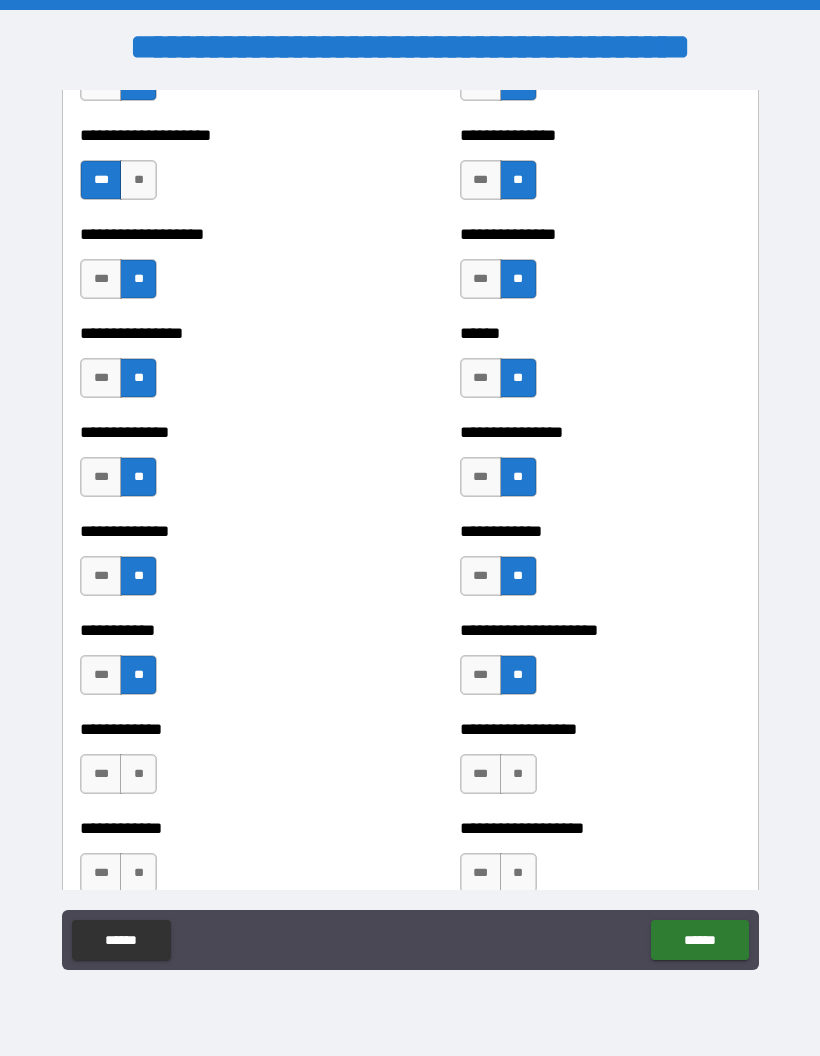 click on "**" at bounding box center (518, 774) 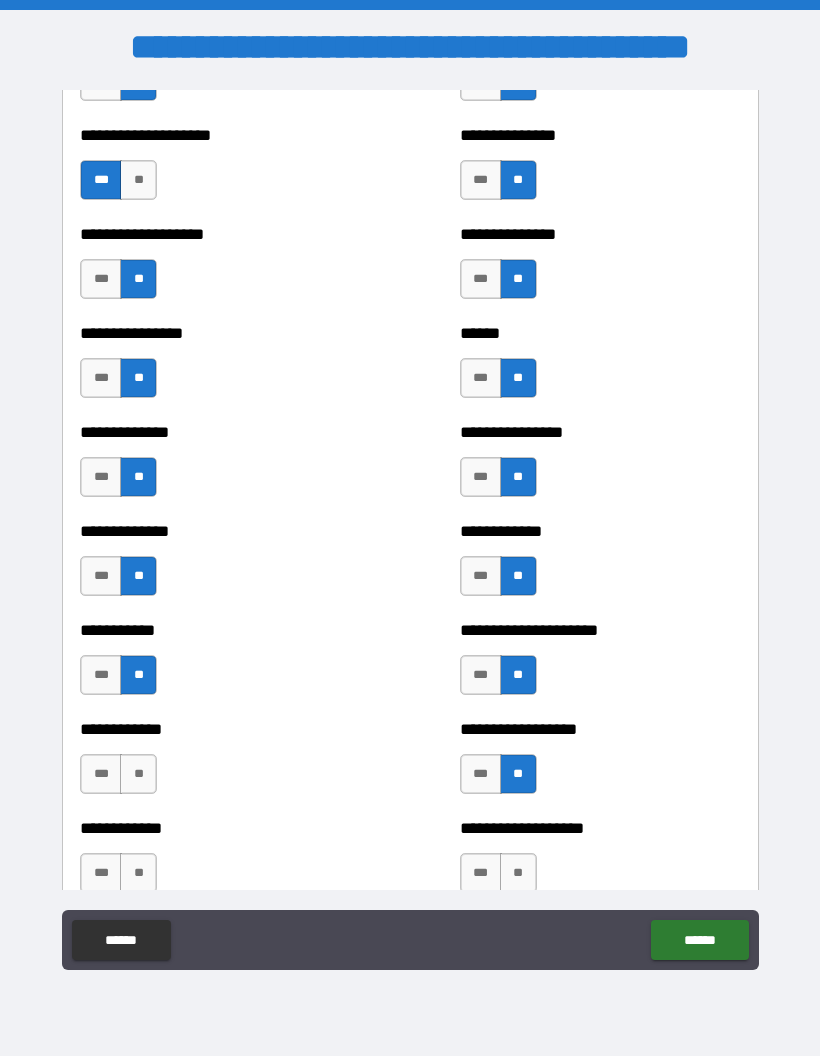 click on "**" at bounding box center [138, 774] 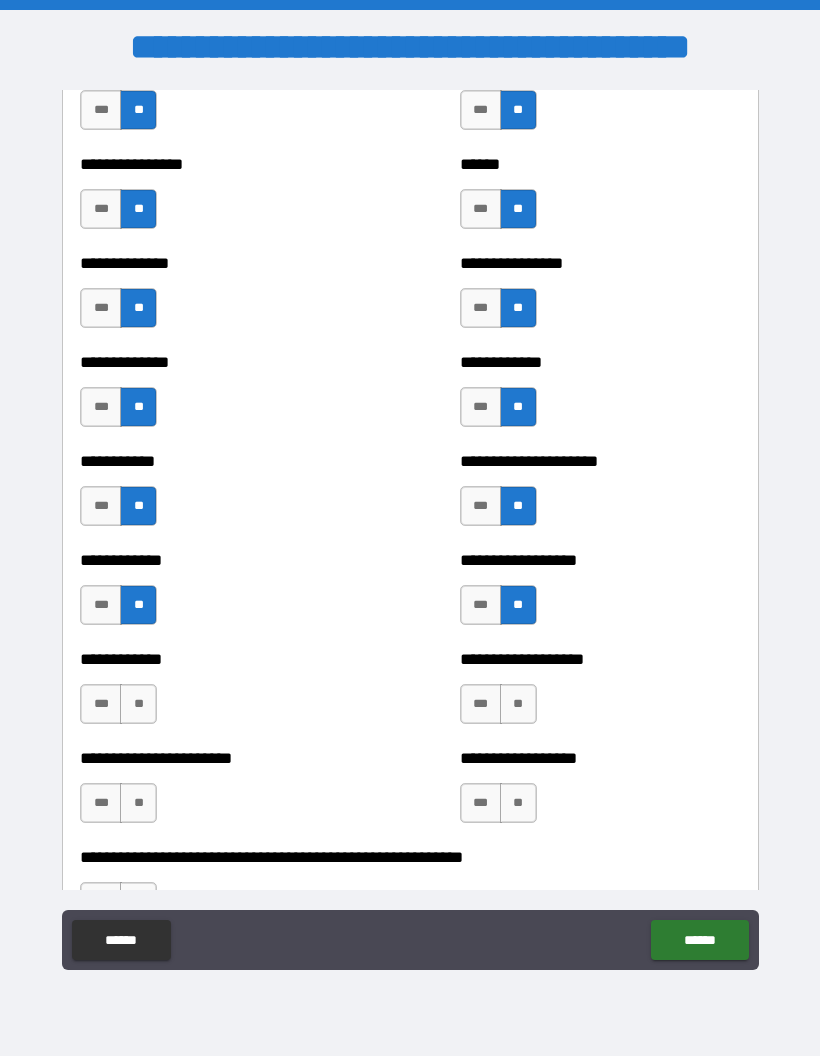 scroll, scrollTop: 4139, scrollLeft: 0, axis: vertical 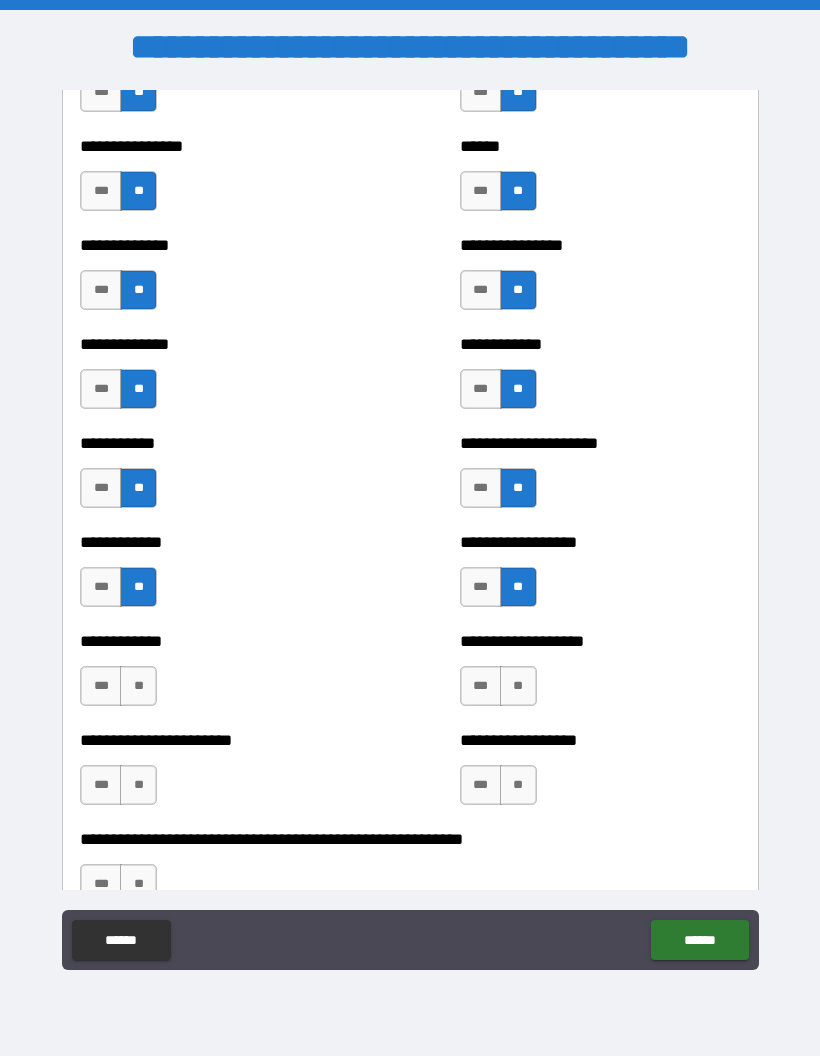 click on "**" at bounding box center (138, 686) 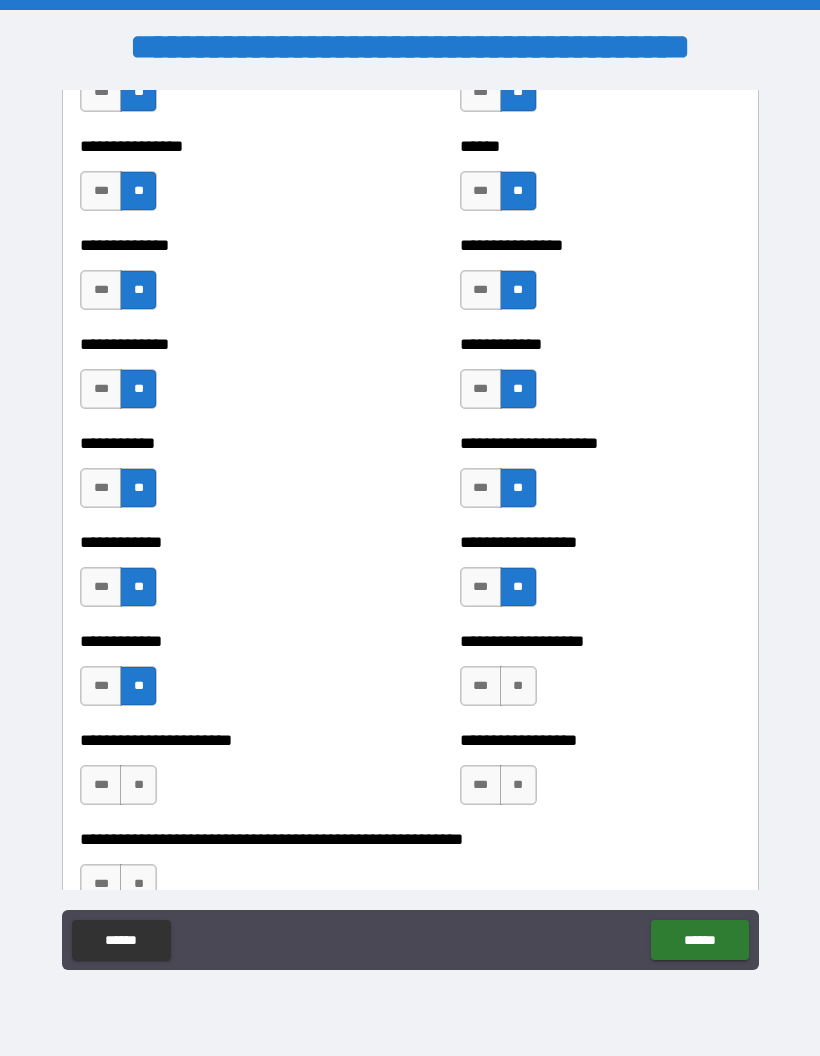 click on "**" at bounding box center [518, 686] 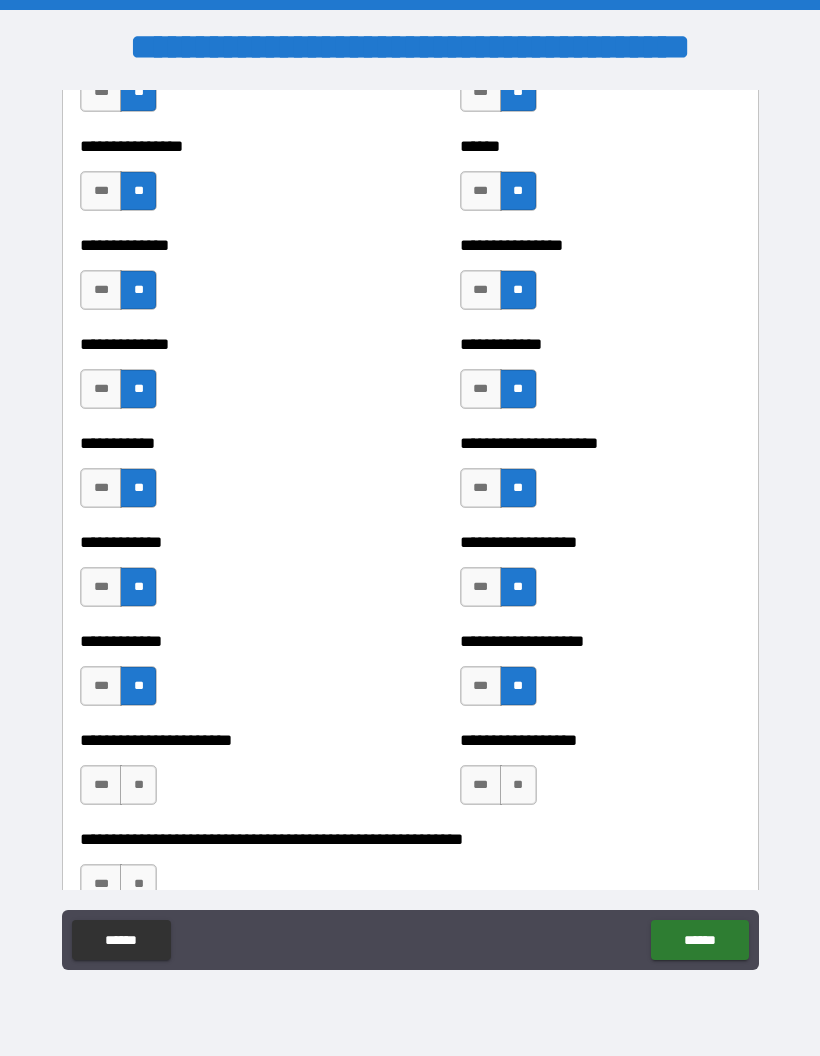 click on "**" at bounding box center (518, 785) 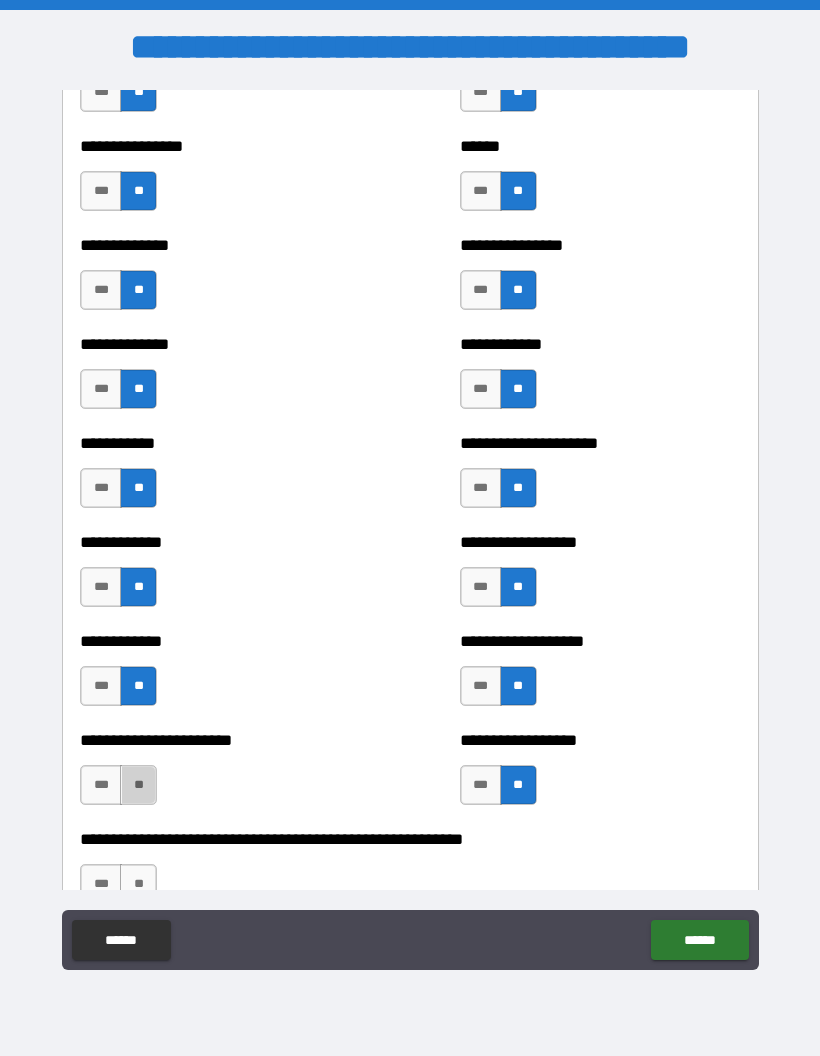 click on "**" at bounding box center [138, 785] 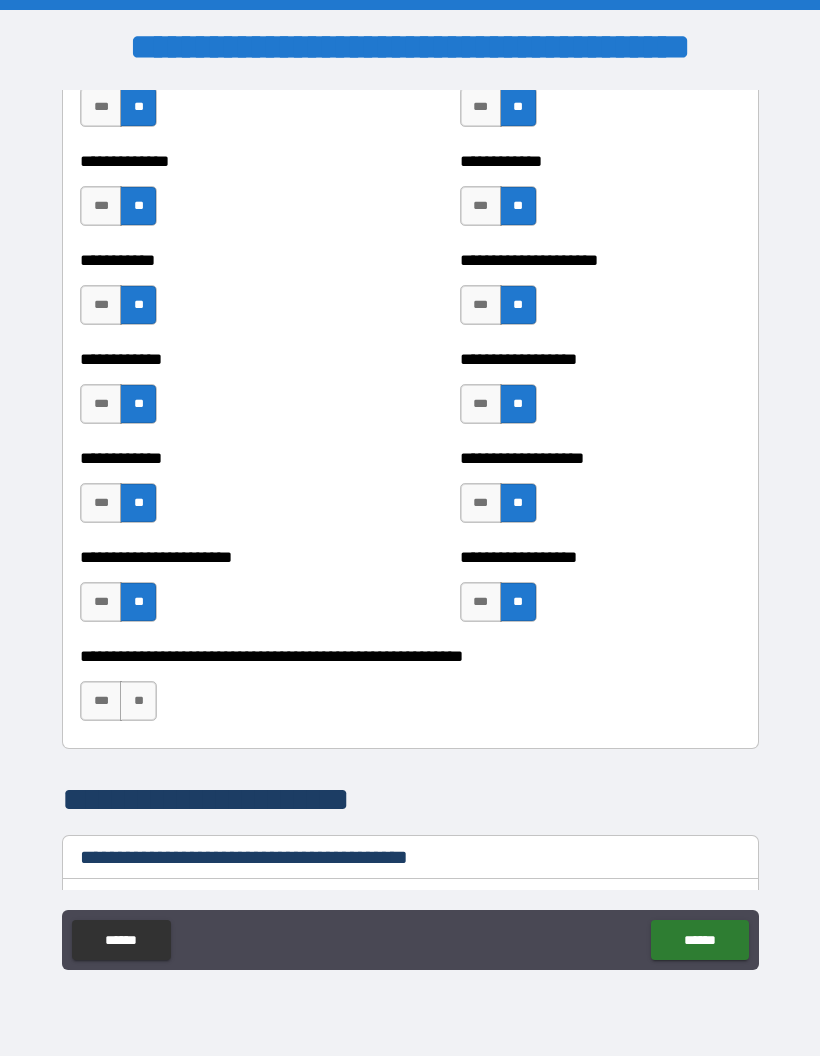 scroll, scrollTop: 4326, scrollLeft: 0, axis: vertical 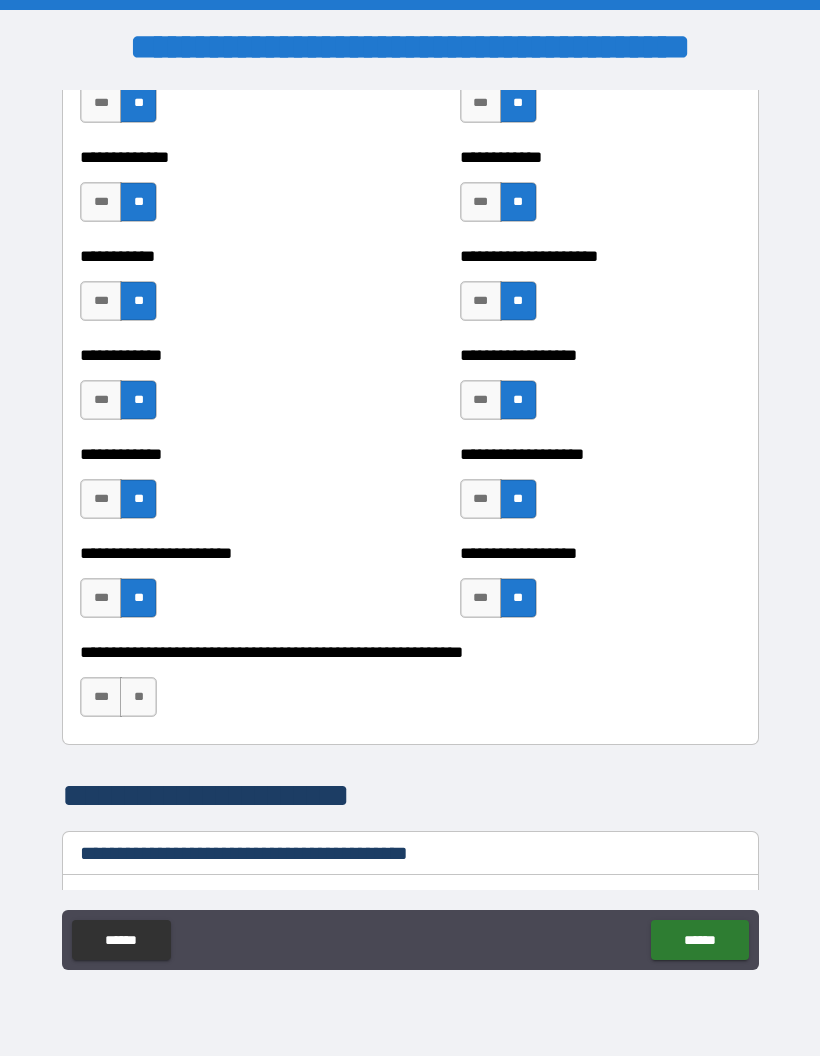click on "**" at bounding box center (138, 697) 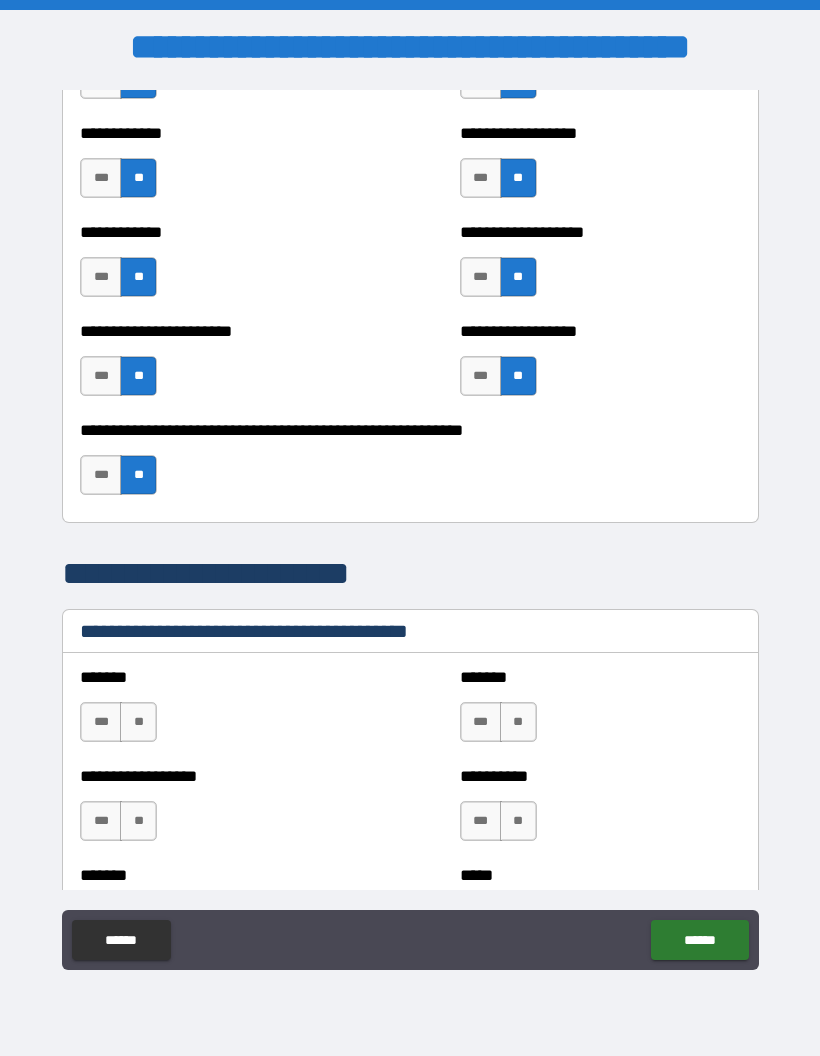 scroll, scrollTop: 4557, scrollLeft: 0, axis: vertical 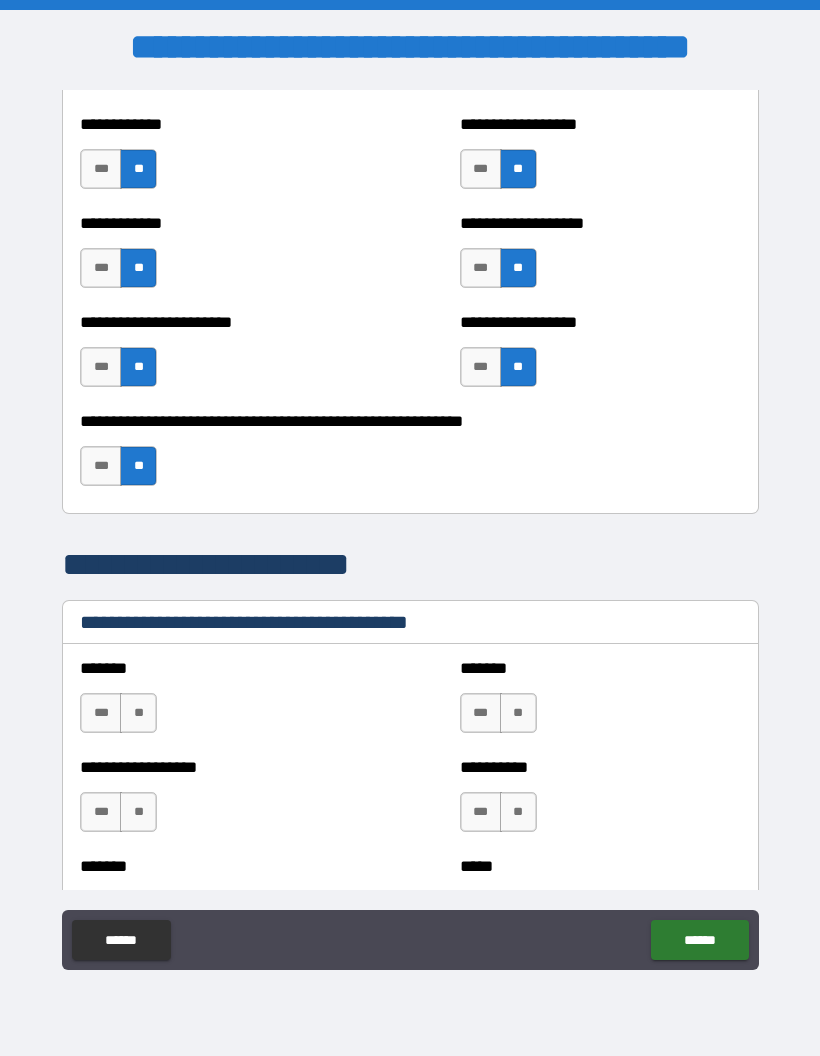 click on "**" at bounding box center [138, 713] 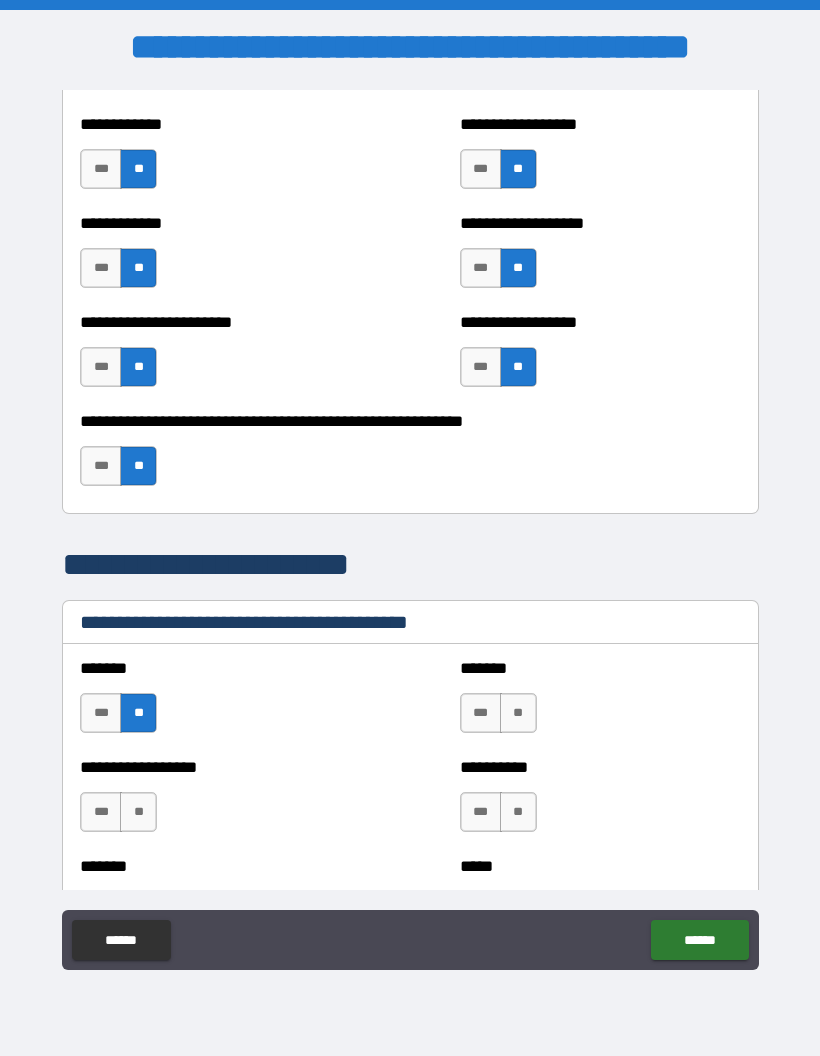 click on "**" at bounding box center [518, 713] 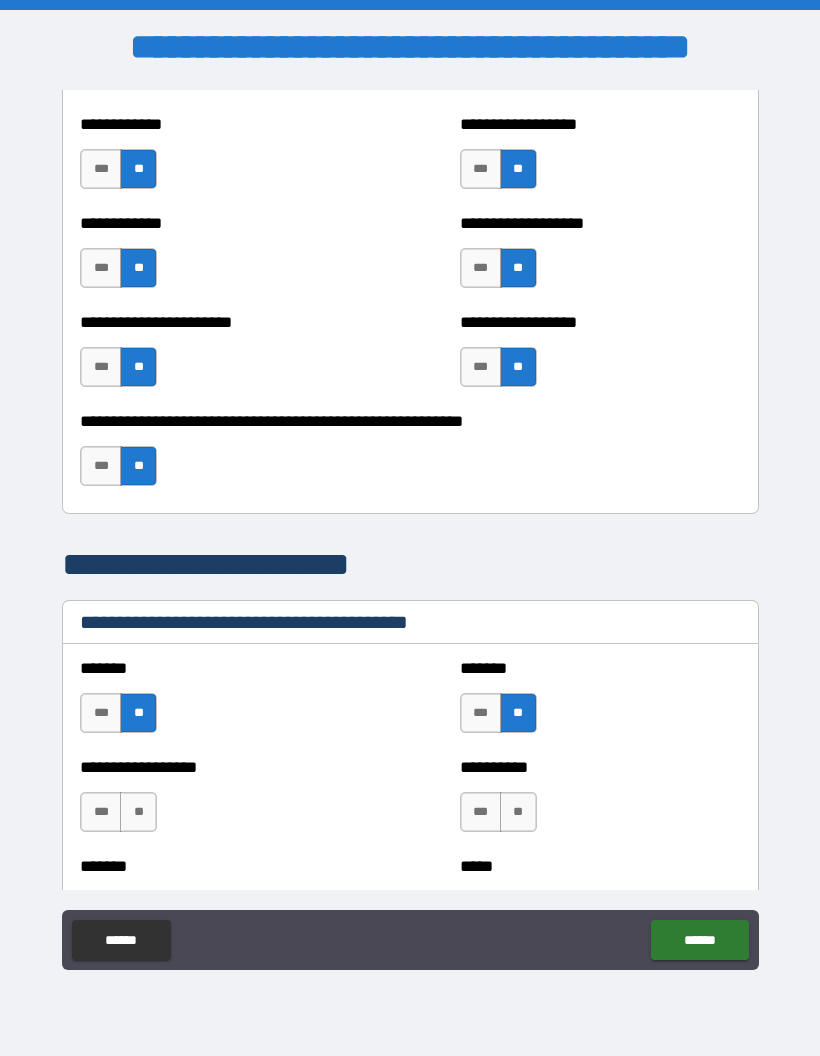 click on "**" at bounding box center (518, 812) 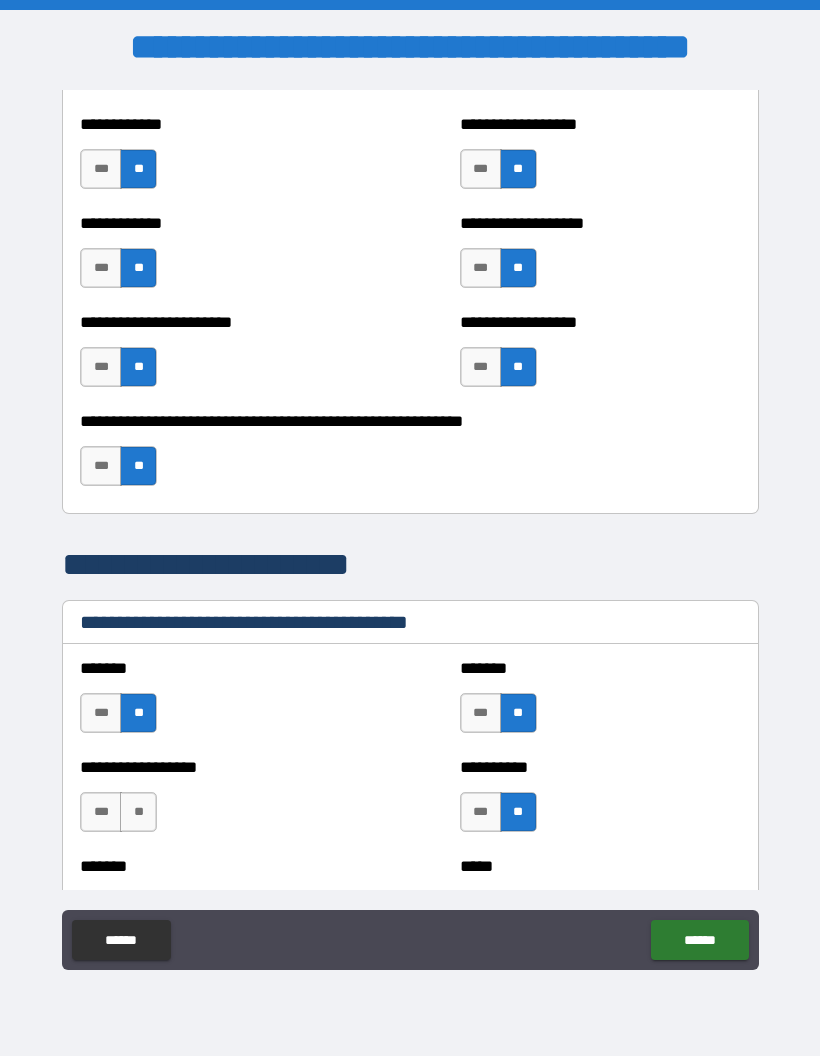 click on "**" at bounding box center [138, 812] 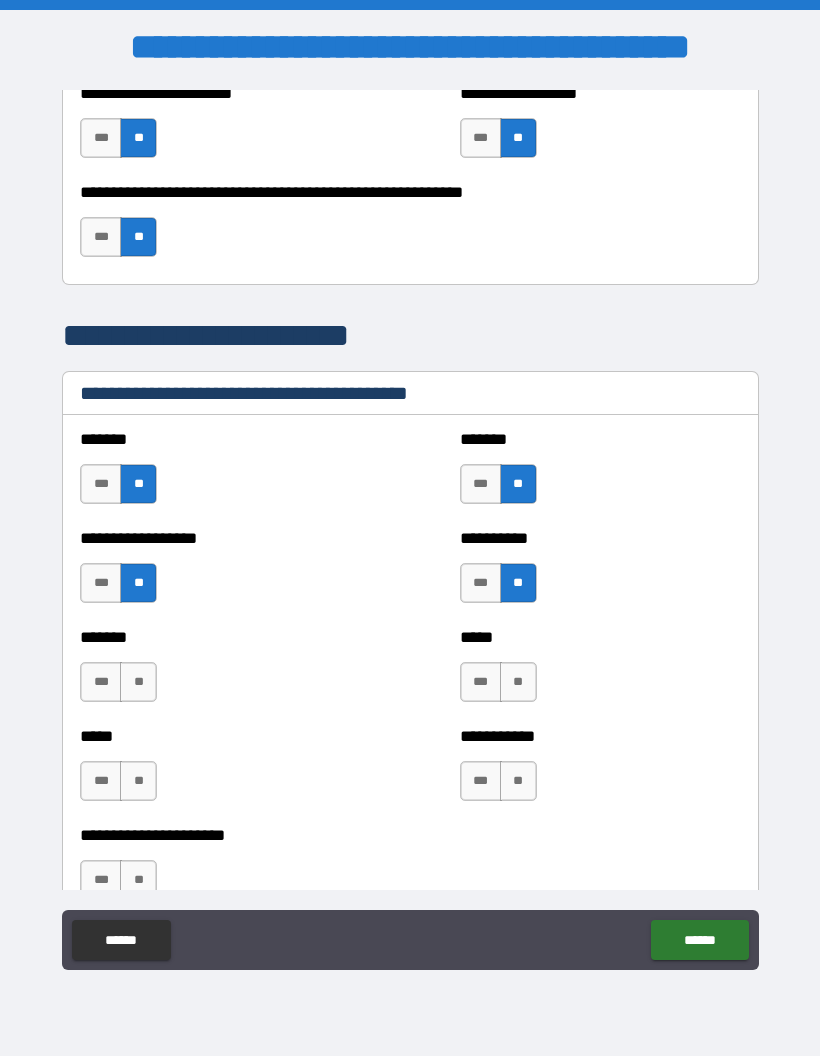 scroll, scrollTop: 4787, scrollLeft: 0, axis: vertical 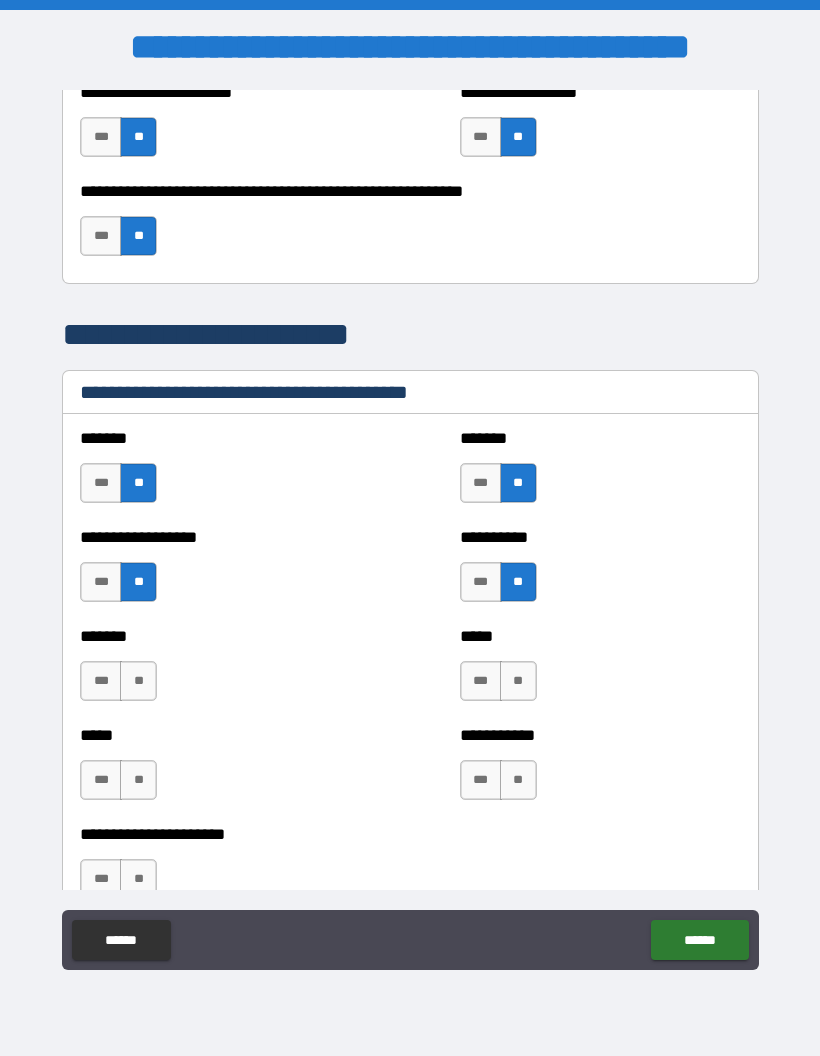 click on "**" at bounding box center (518, 681) 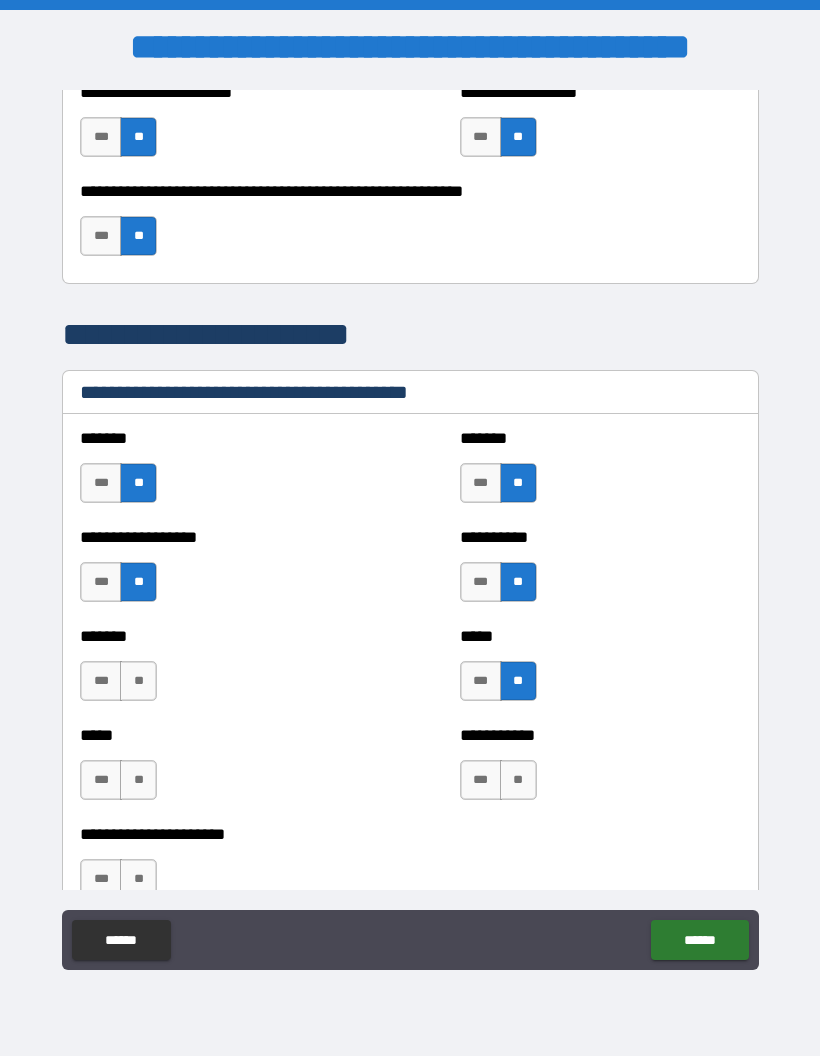 click on "**" at bounding box center (138, 681) 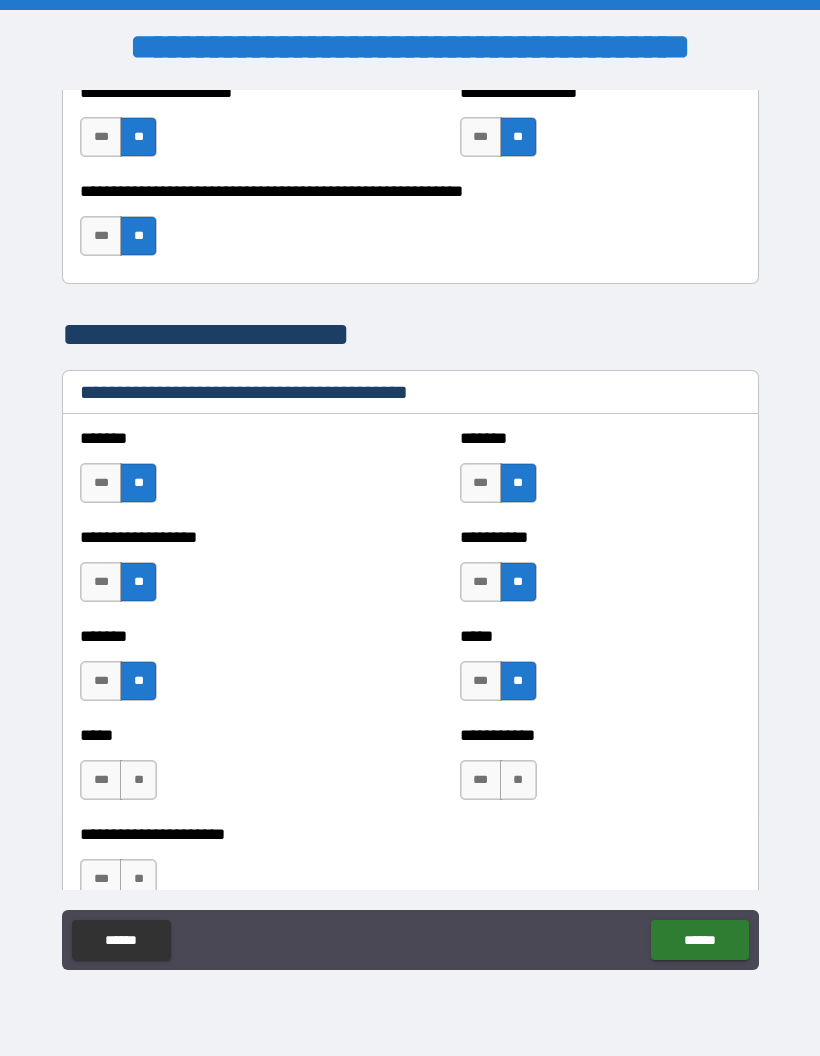 click on "**" at bounding box center (138, 780) 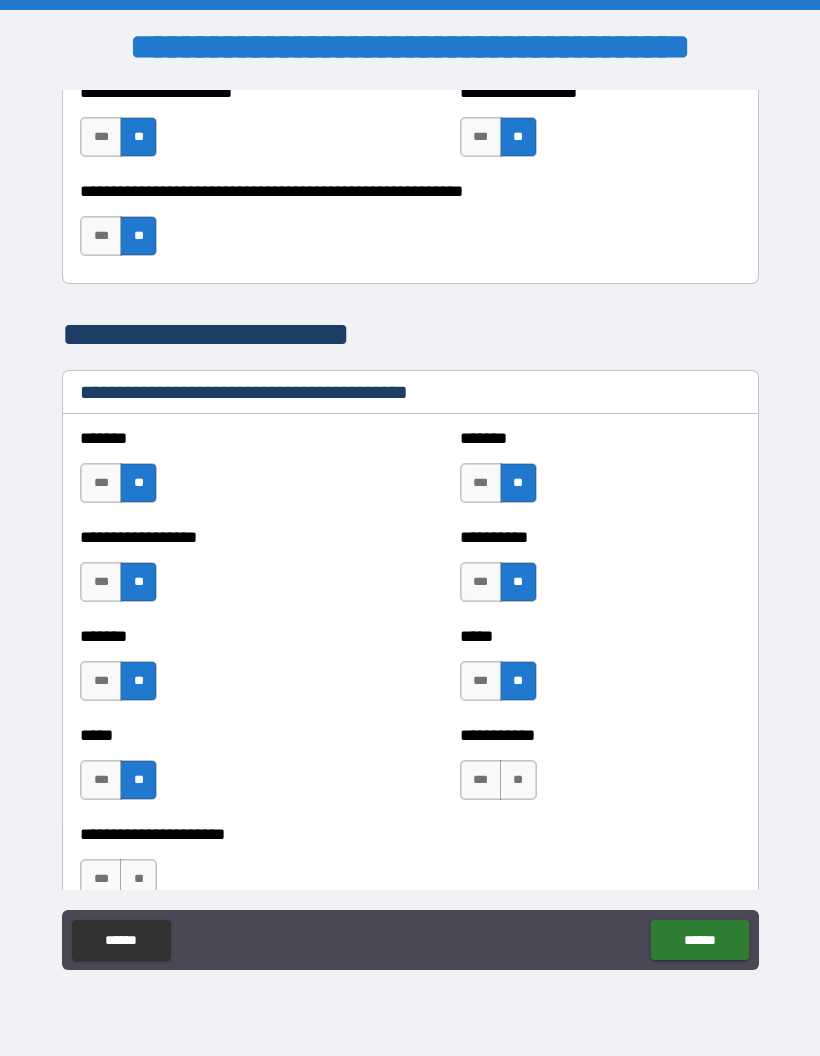 click on "**" at bounding box center [518, 780] 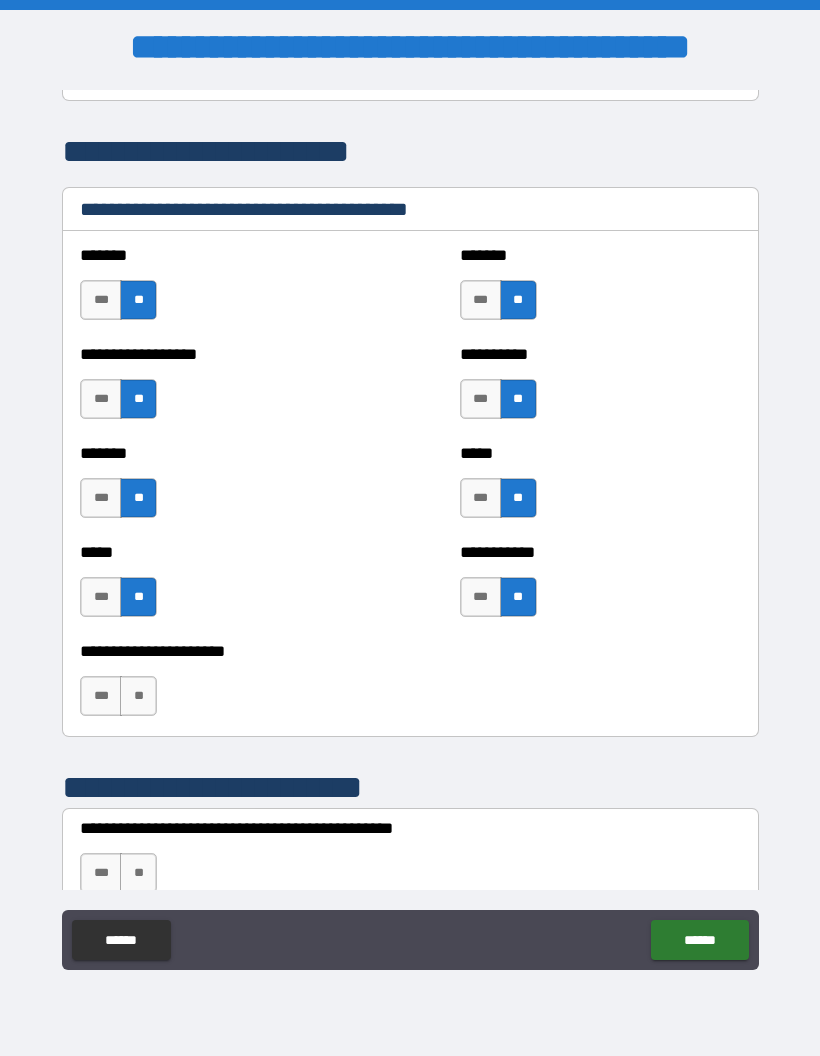 scroll, scrollTop: 4973, scrollLeft: 0, axis: vertical 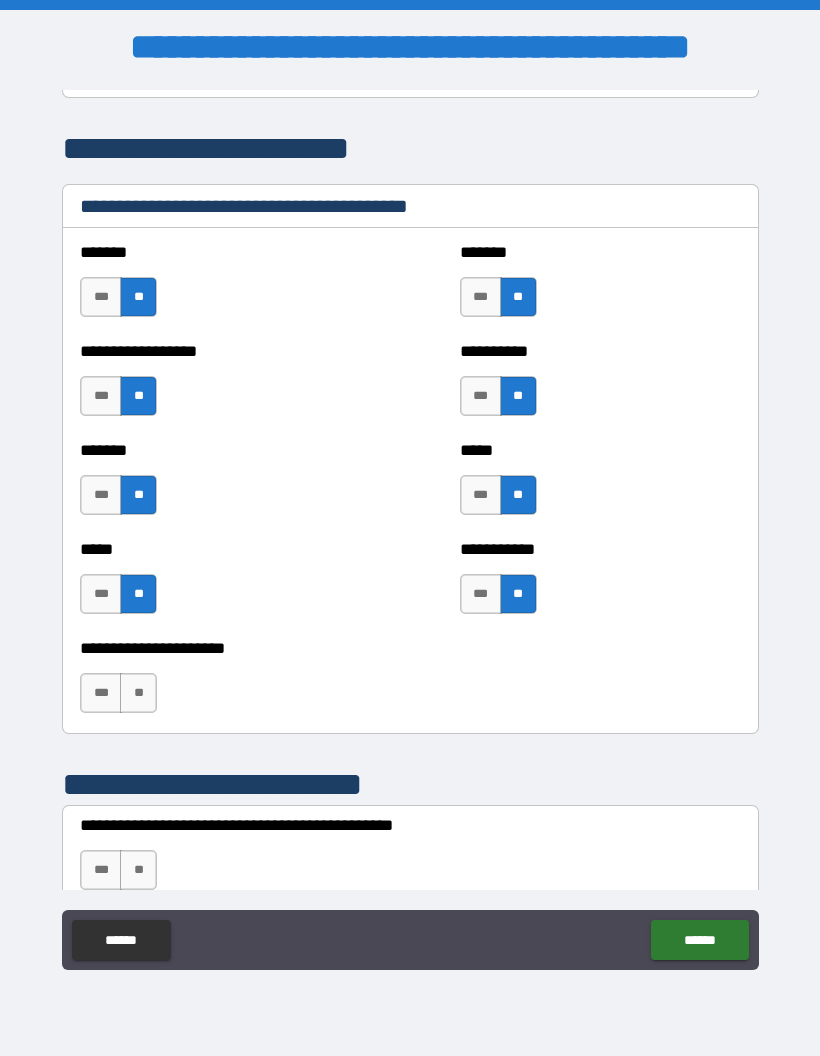 click on "**" at bounding box center (138, 693) 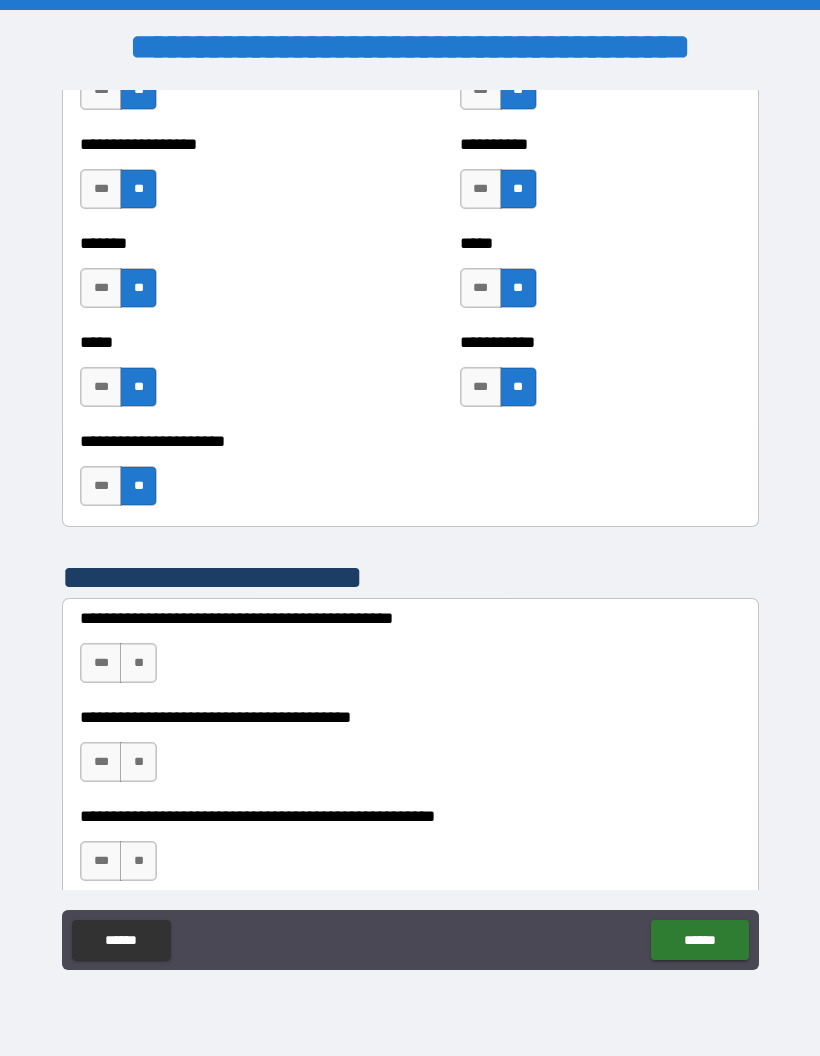 scroll, scrollTop: 5184, scrollLeft: 0, axis: vertical 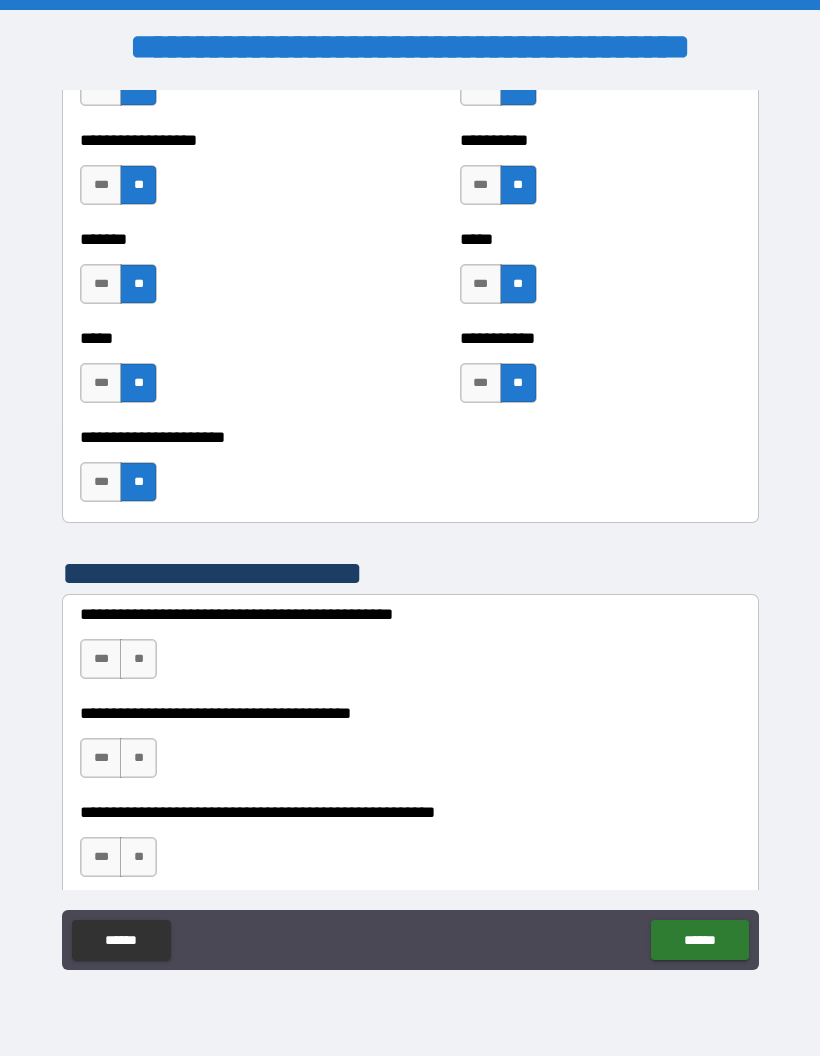 click on "**" at bounding box center (138, 659) 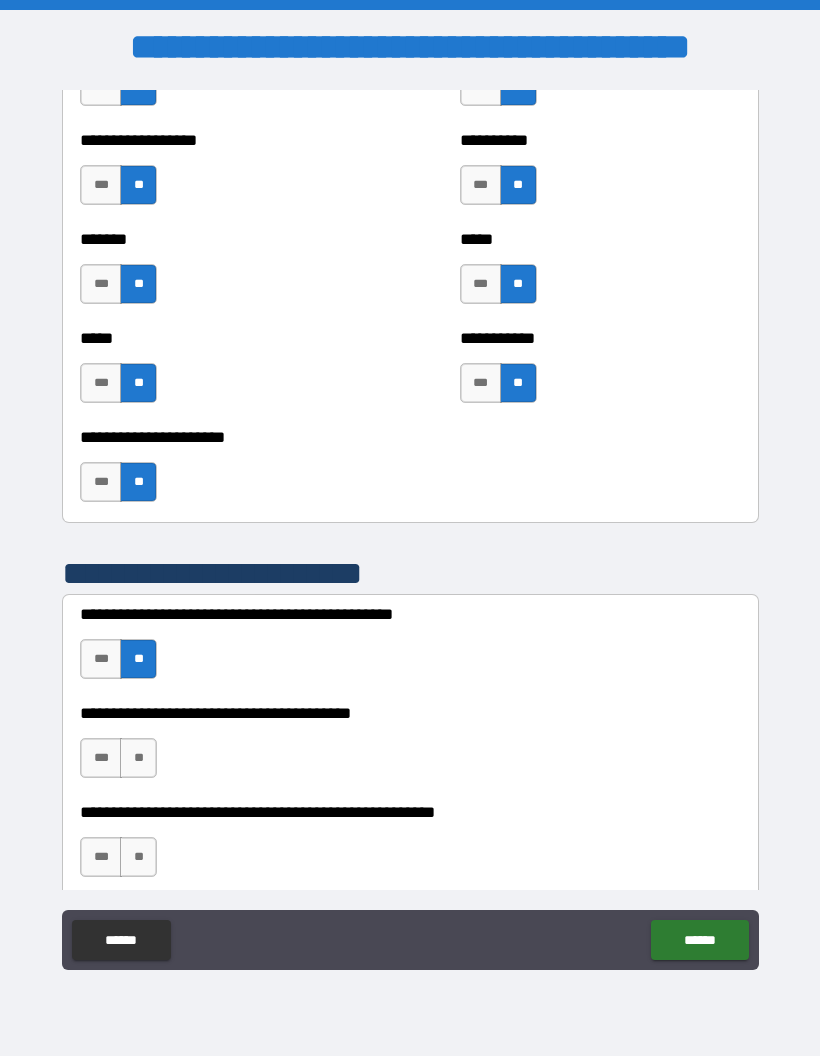click on "**" at bounding box center [138, 758] 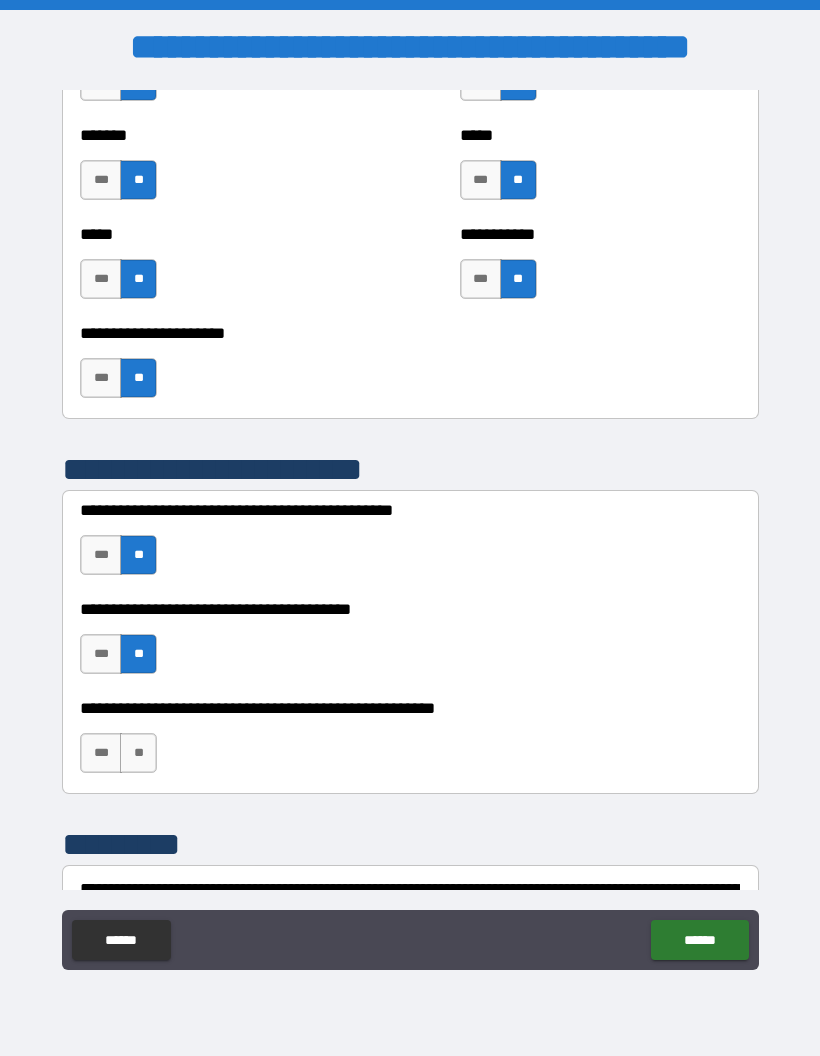 scroll, scrollTop: 5289, scrollLeft: 0, axis: vertical 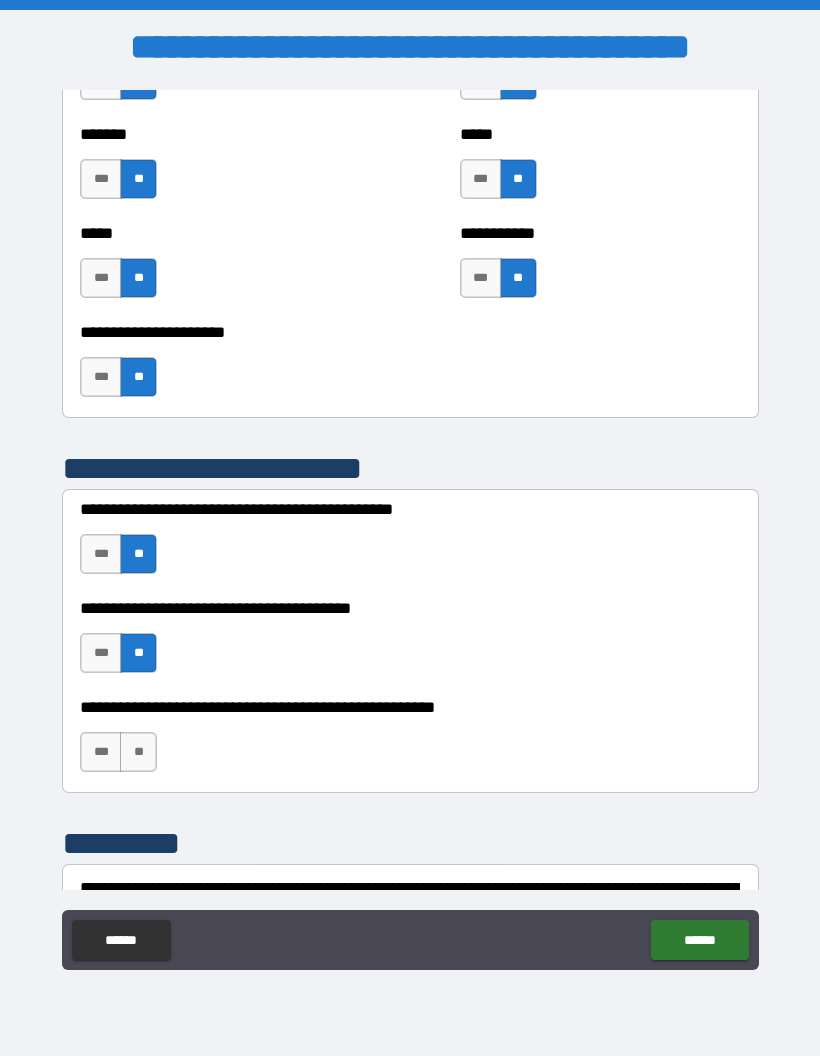 click on "***" at bounding box center (101, 752) 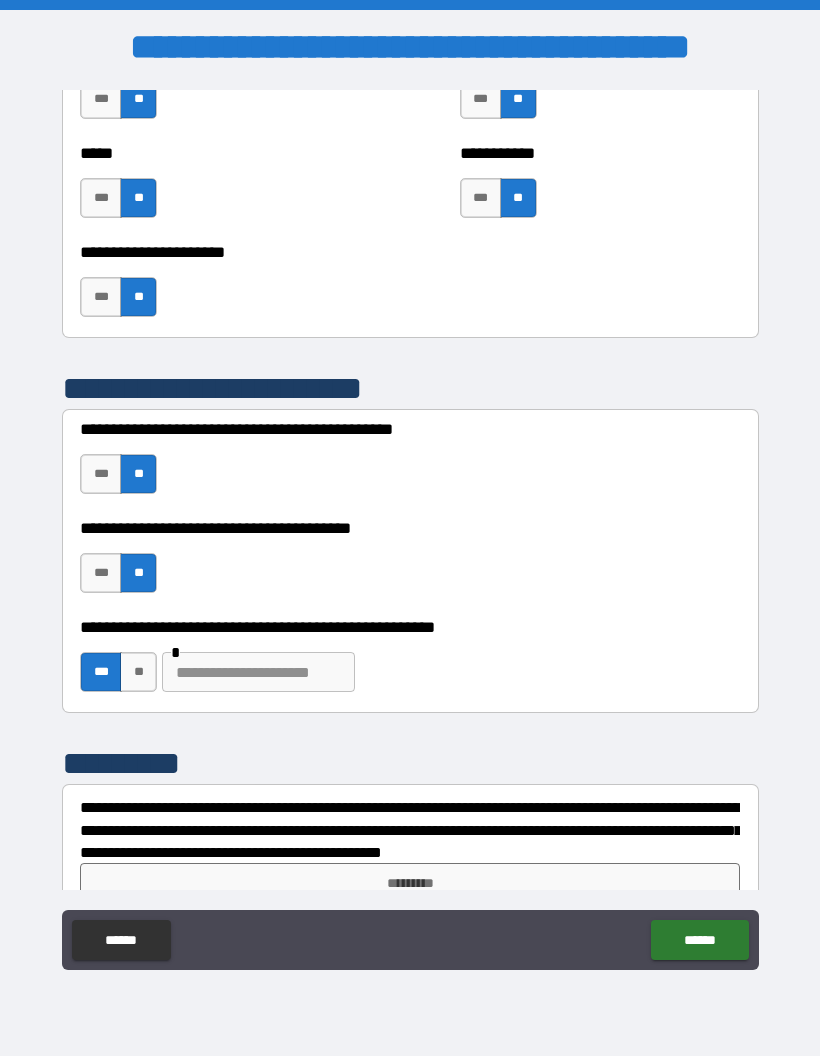 scroll, scrollTop: 5370, scrollLeft: 0, axis: vertical 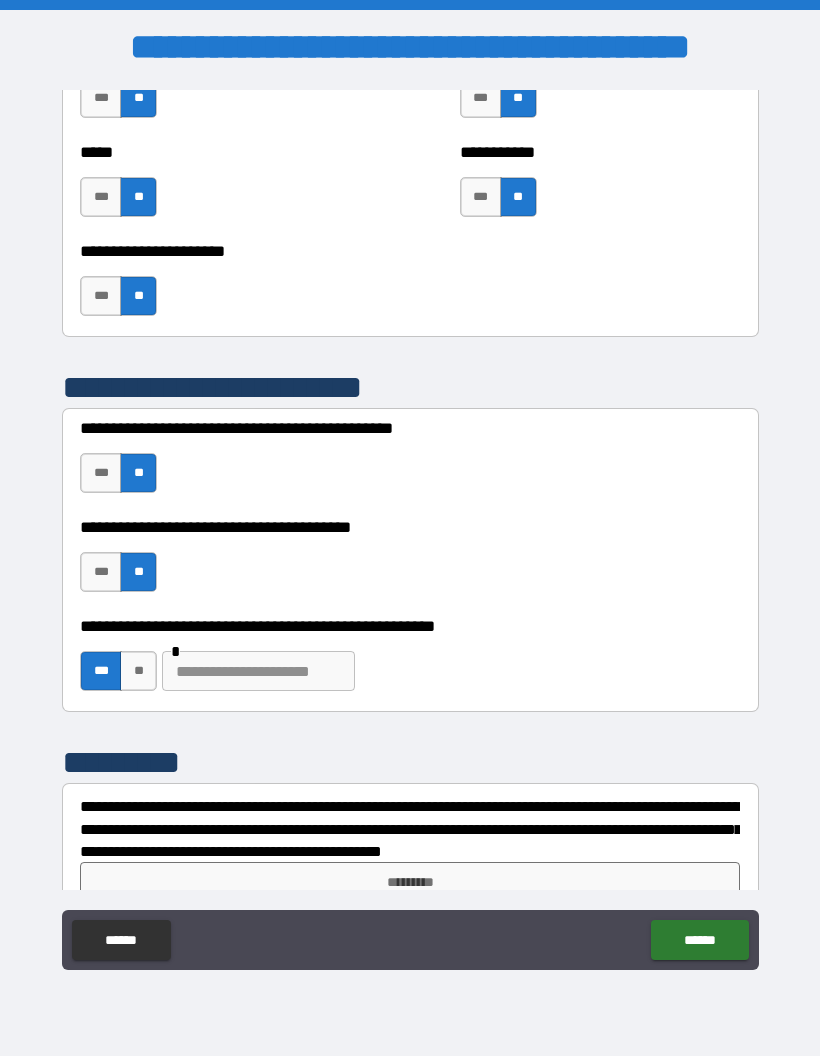 click at bounding box center (258, 671) 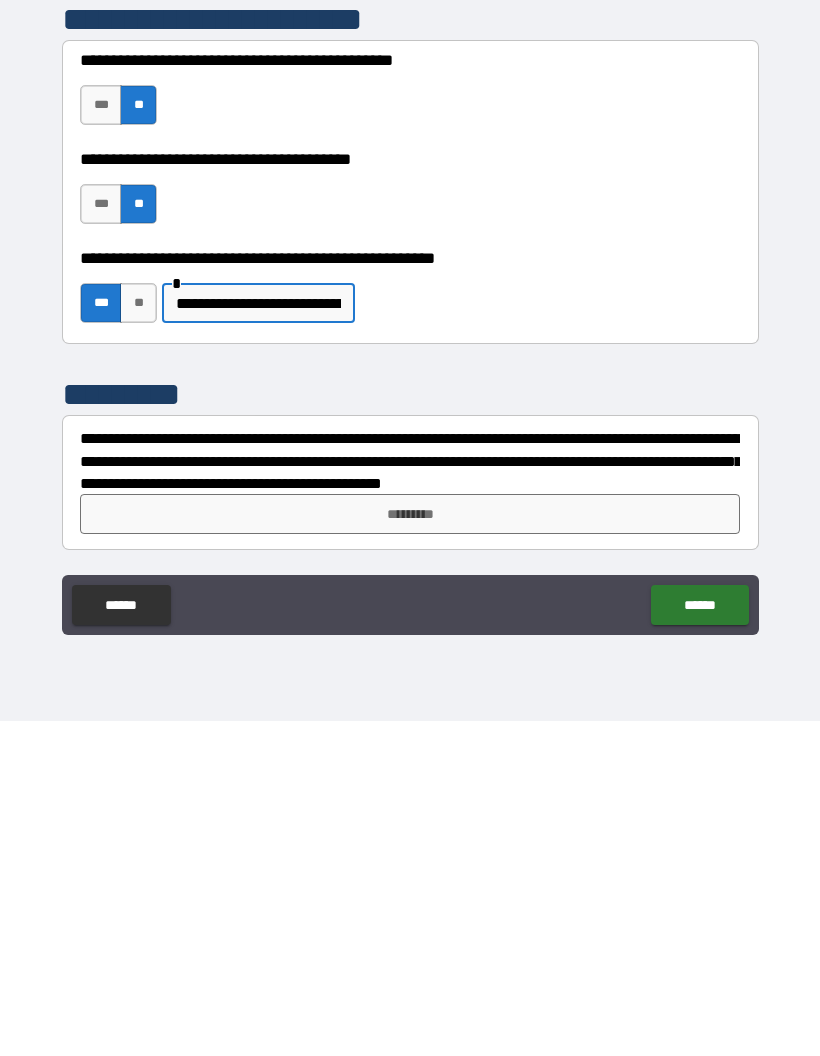 scroll, scrollTop: 5403, scrollLeft: 0, axis: vertical 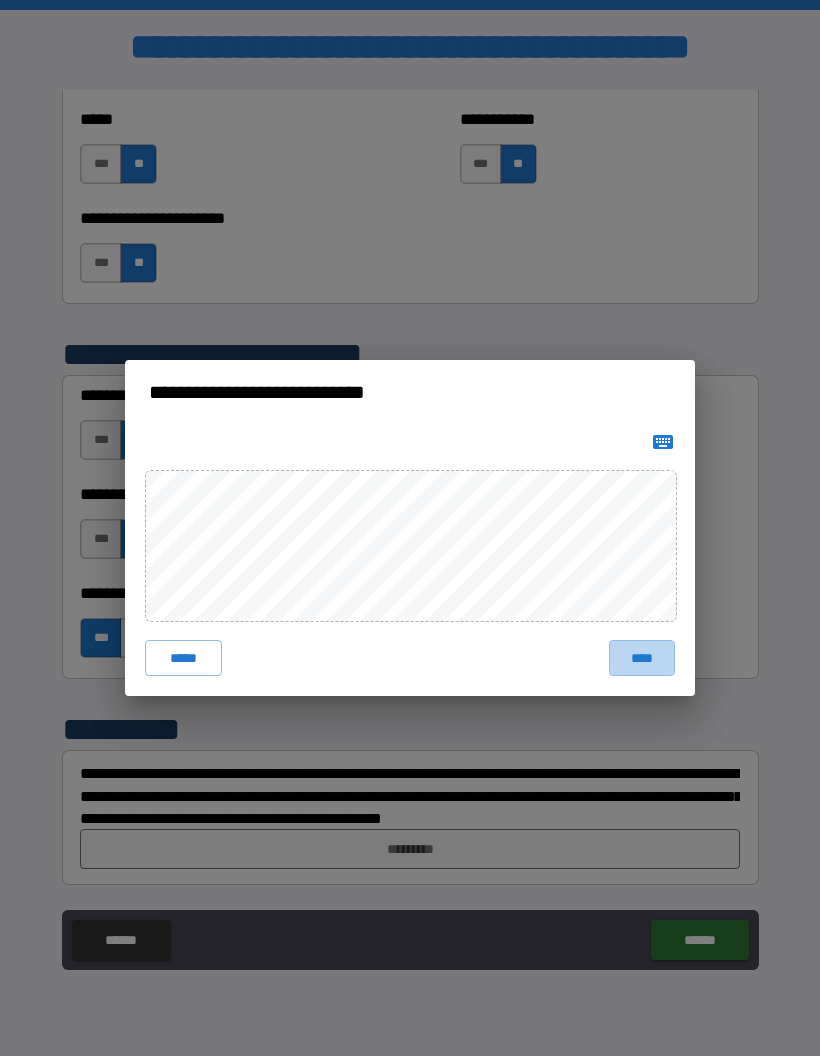 click on "****" at bounding box center (642, 658) 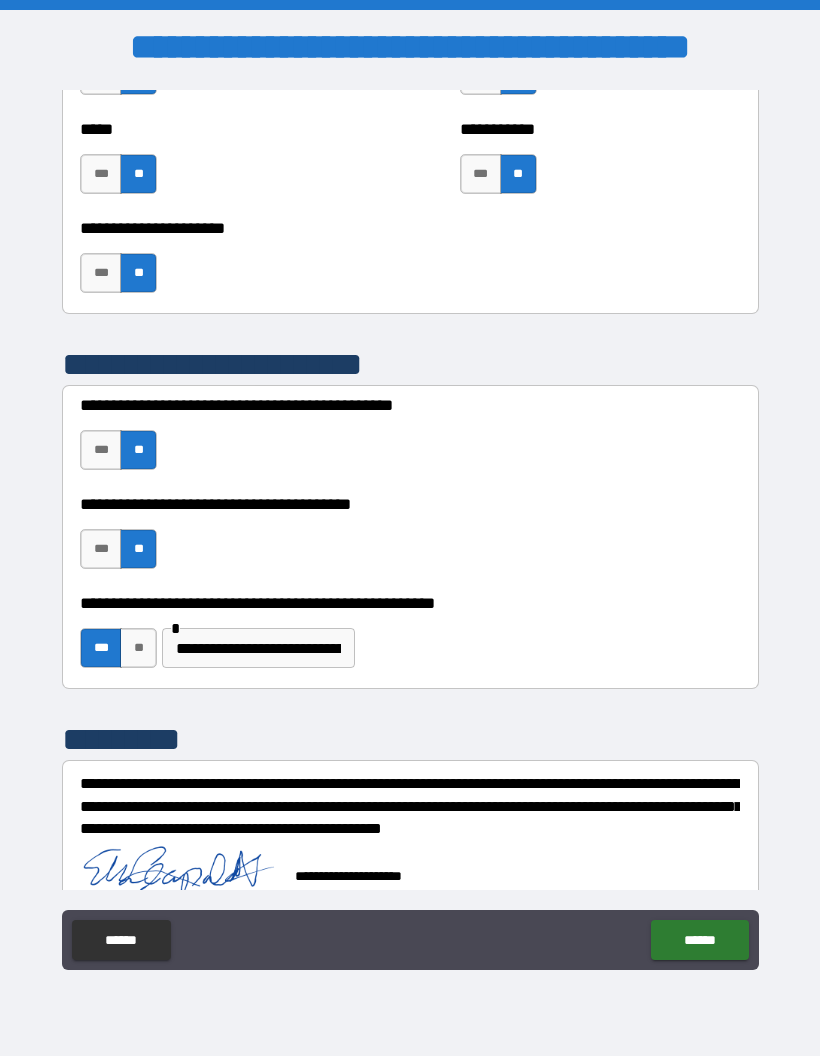 click on "******" at bounding box center [699, 940] 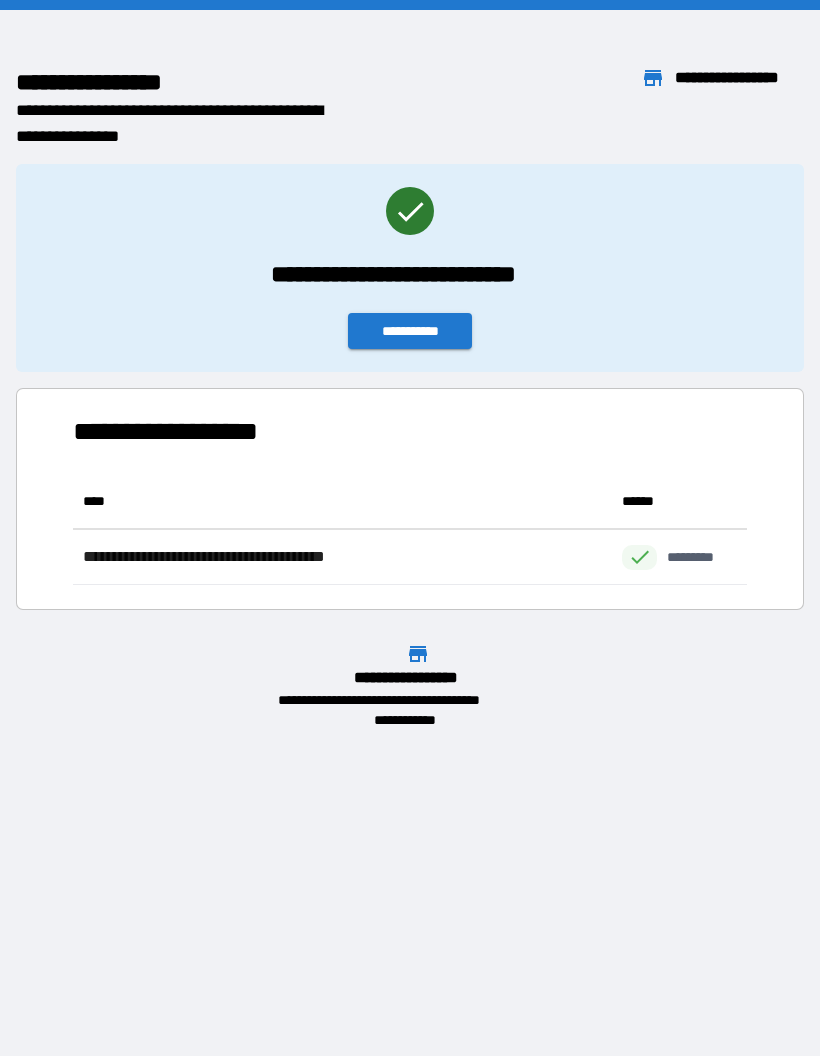 scroll, scrollTop: 1, scrollLeft: 1, axis: both 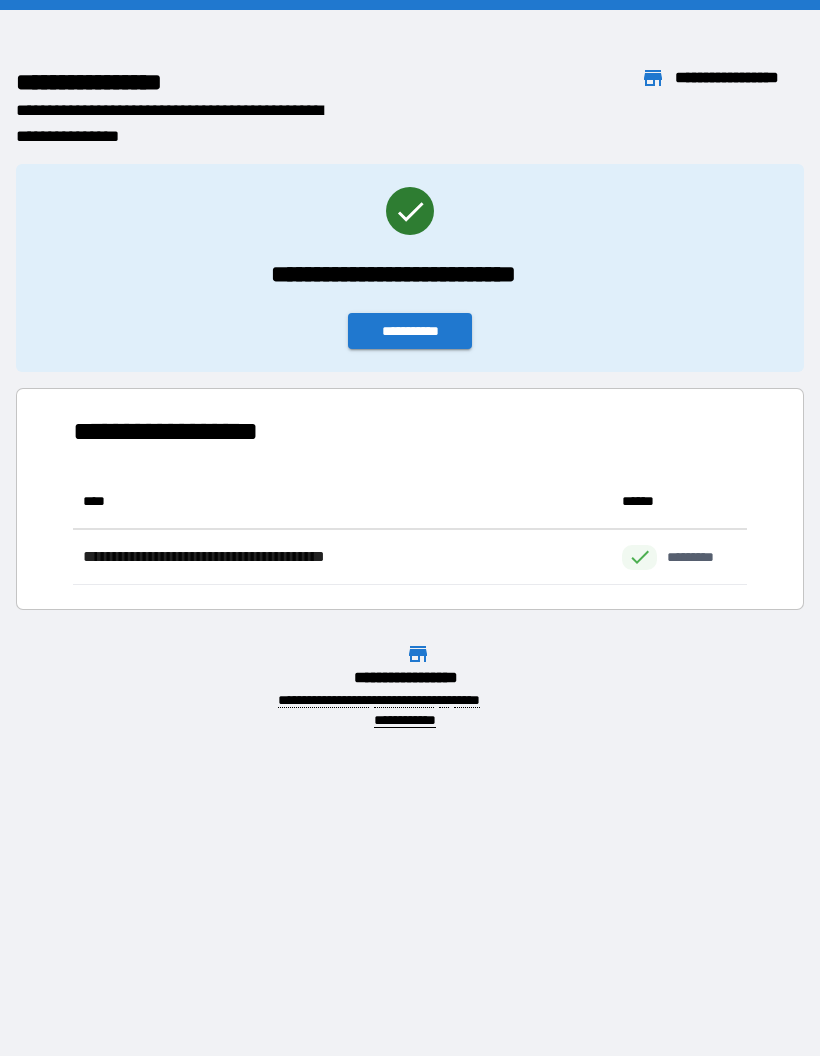click on "**********" at bounding box center [410, 331] 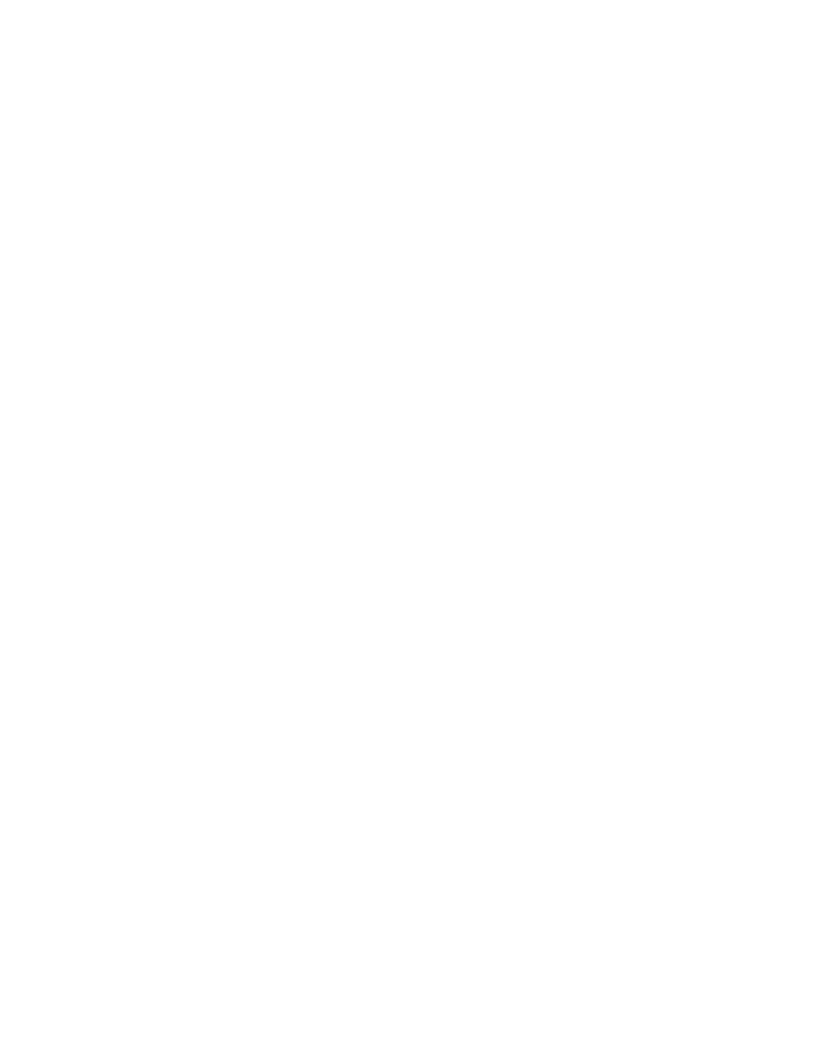 scroll, scrollTop: 0, scrollLeft: 0, axis: both 